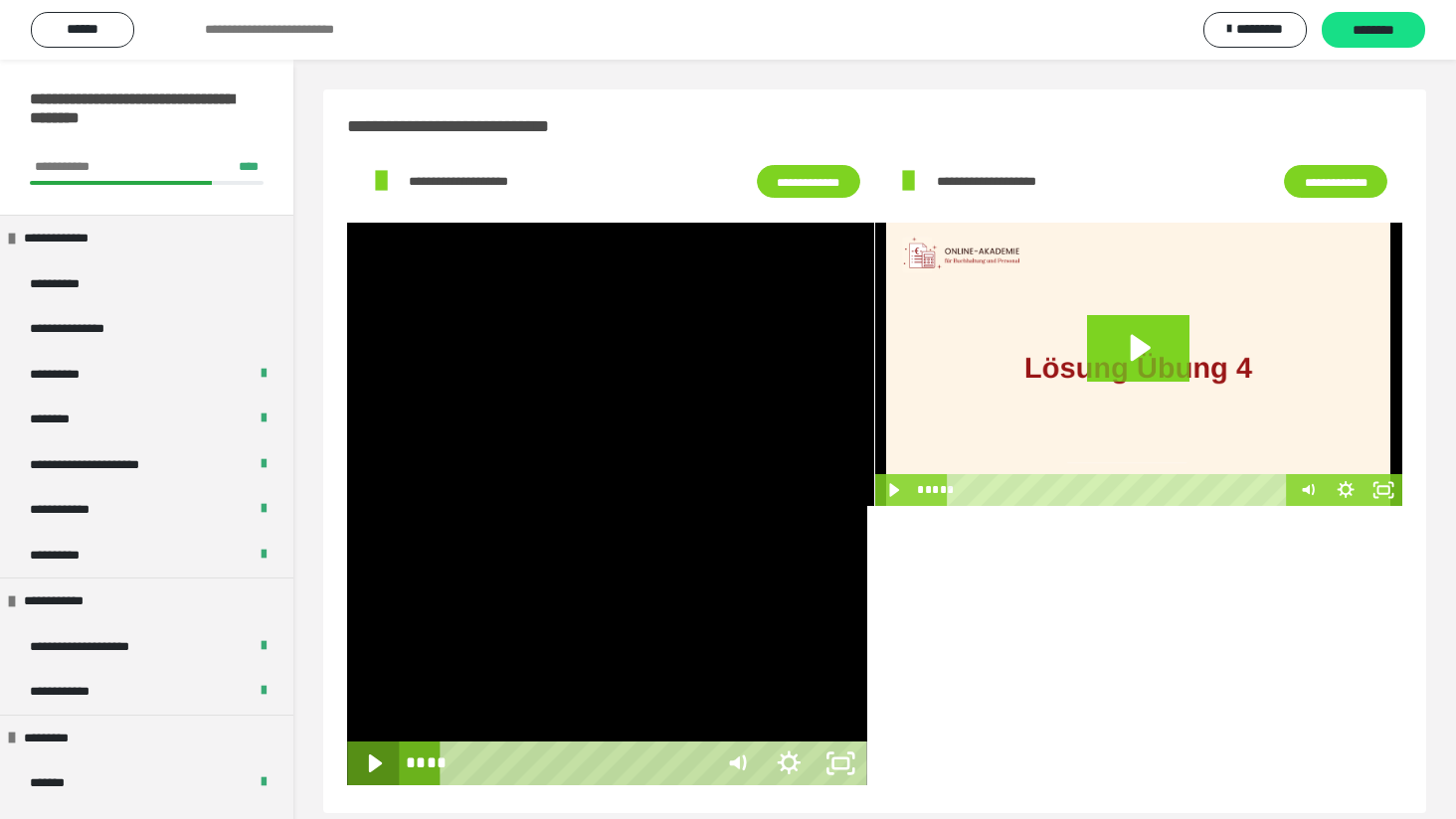 scroll, scrollTop: 60, scrollLeft: 0, axis: vertical 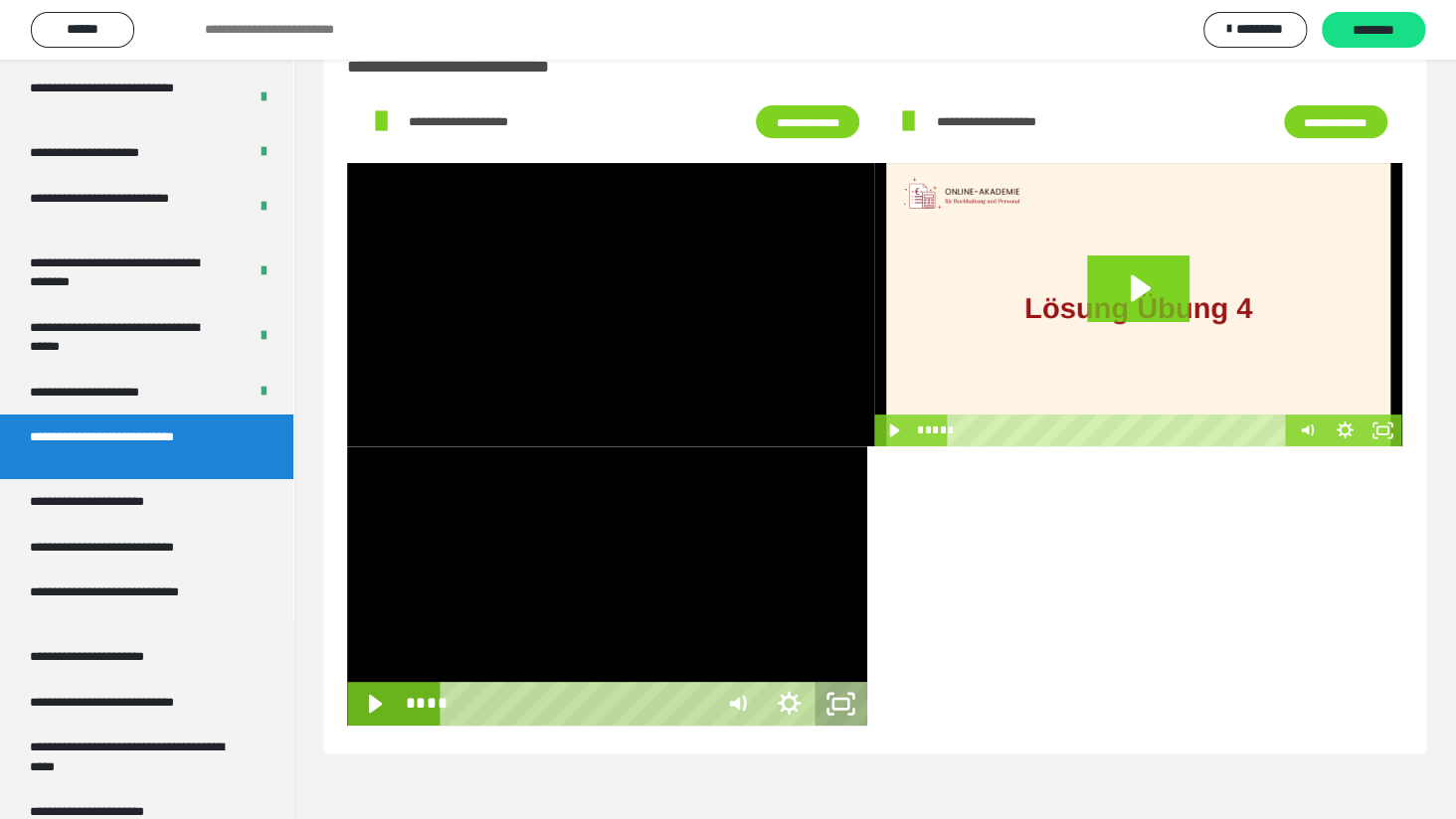 click 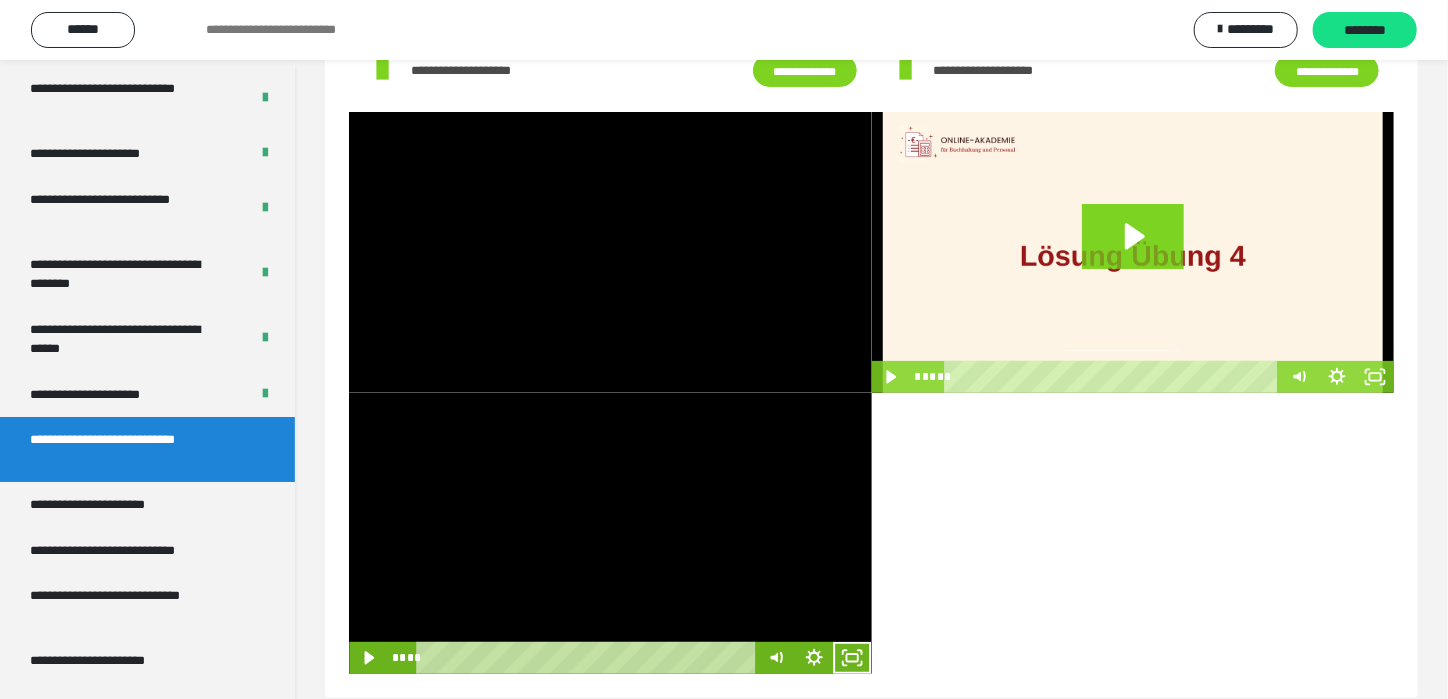 scroll, scrollTop: 140, scrollLeft: 0, axis: vertical 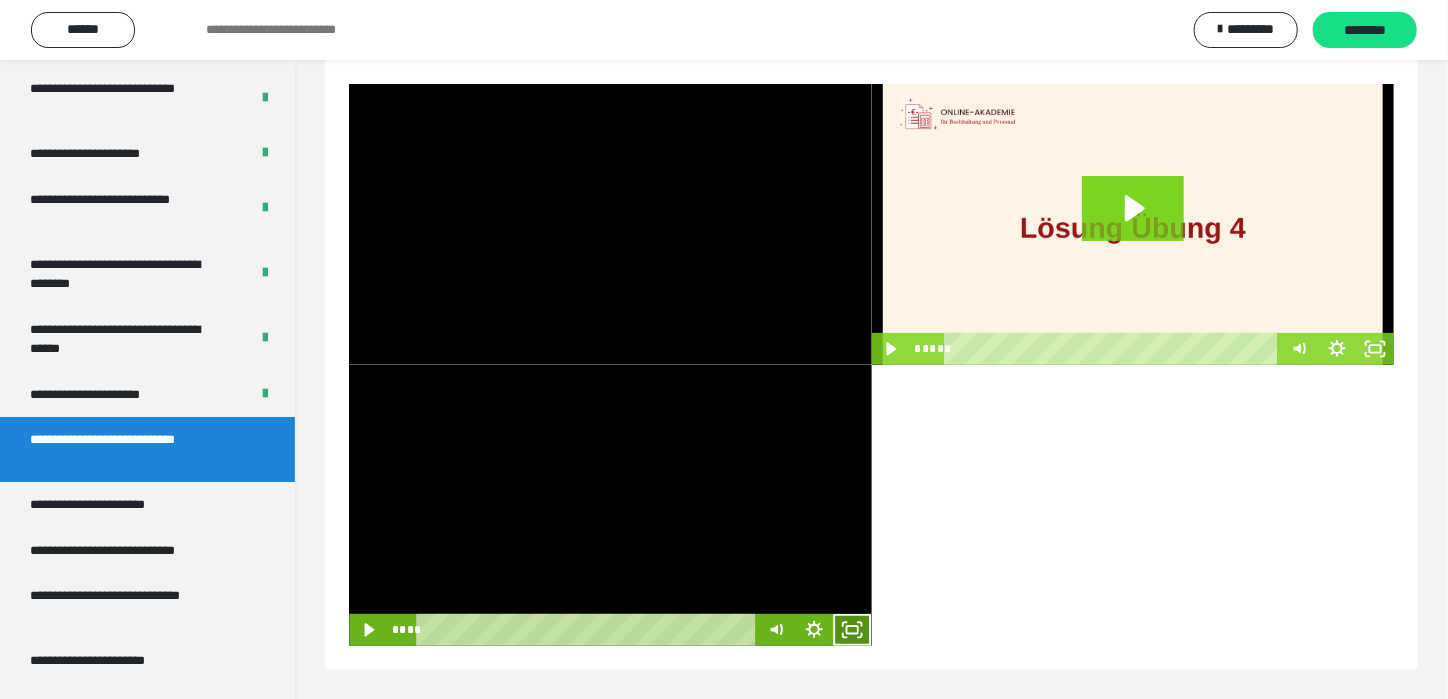click 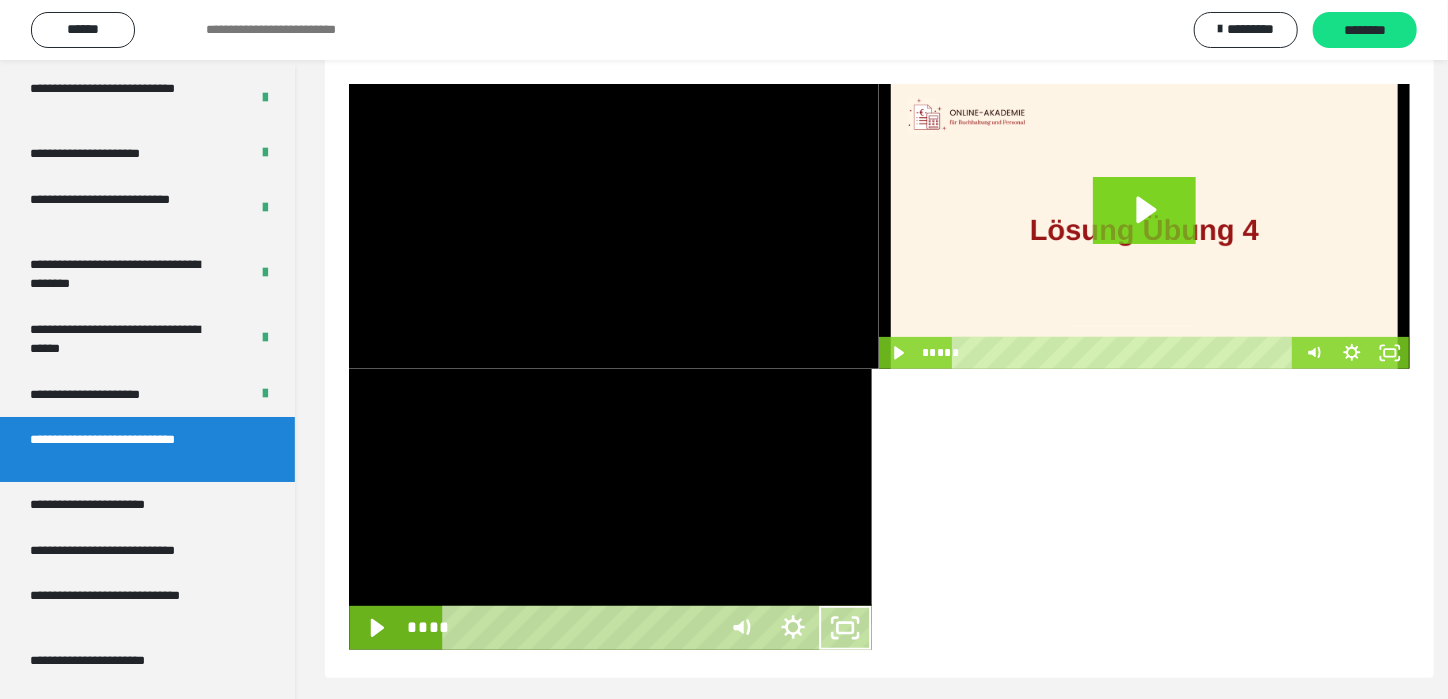 scroll, scrollTop: 60, scrollLeft: 0, axis: vertical 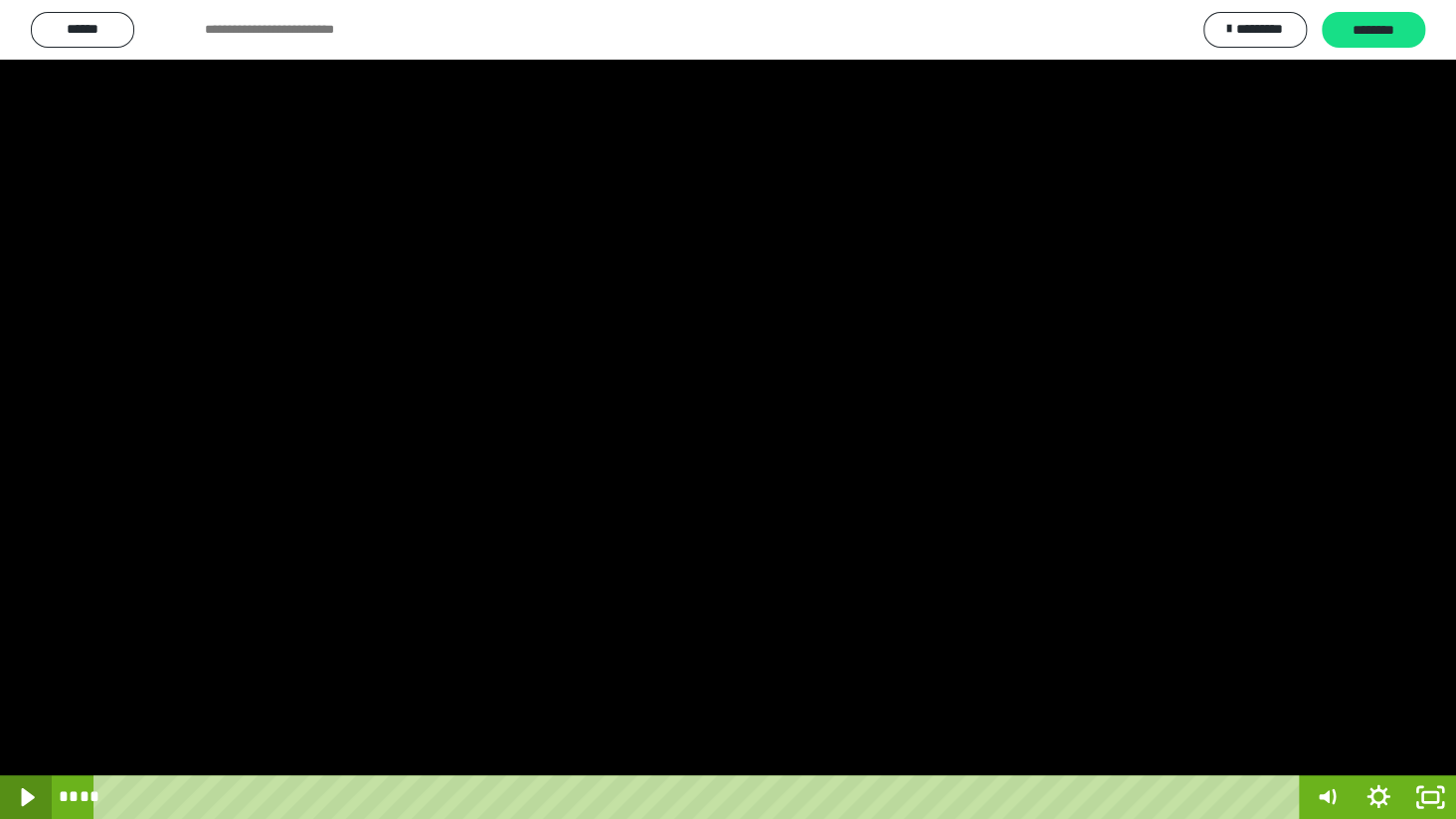 click 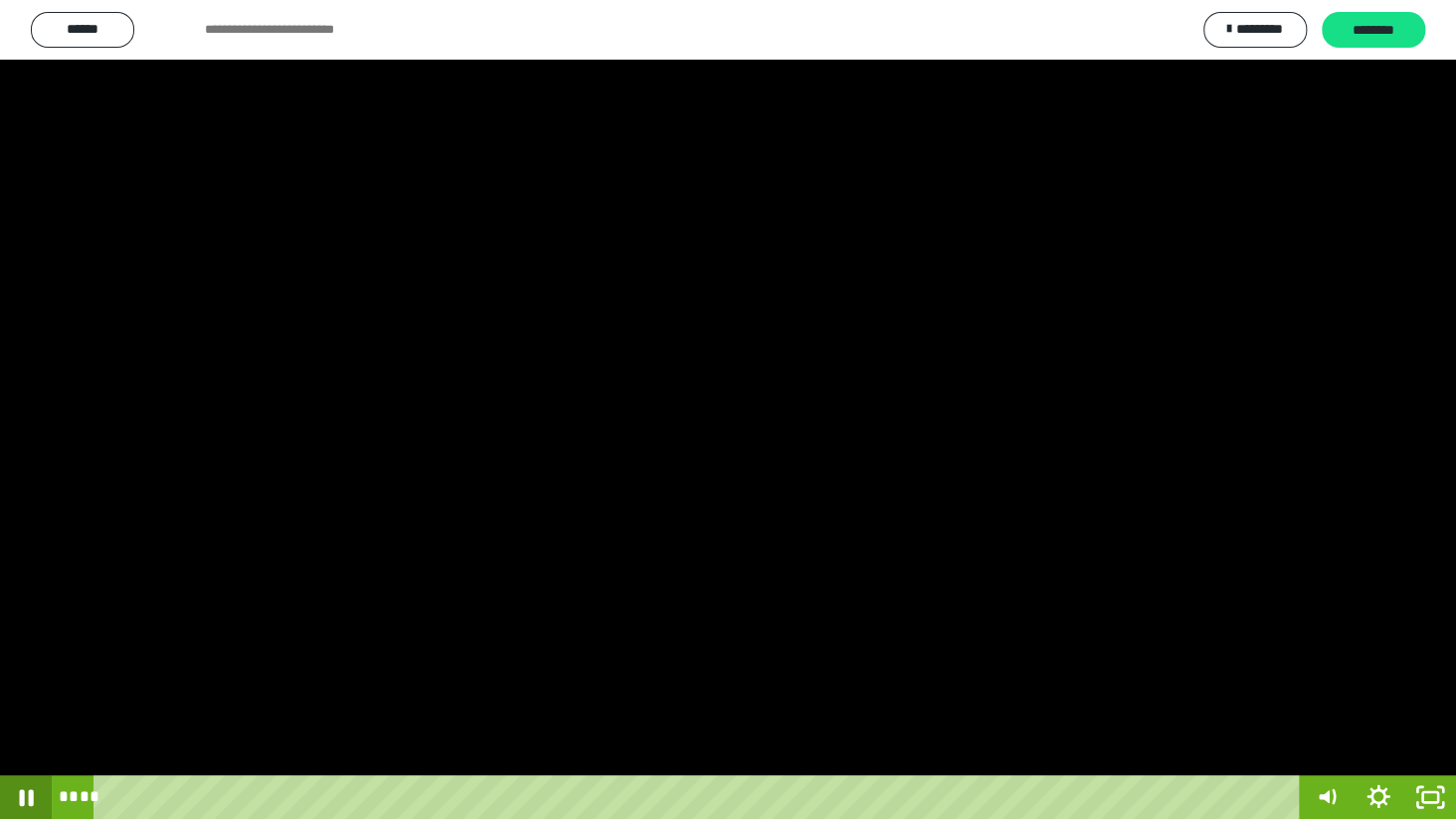 click 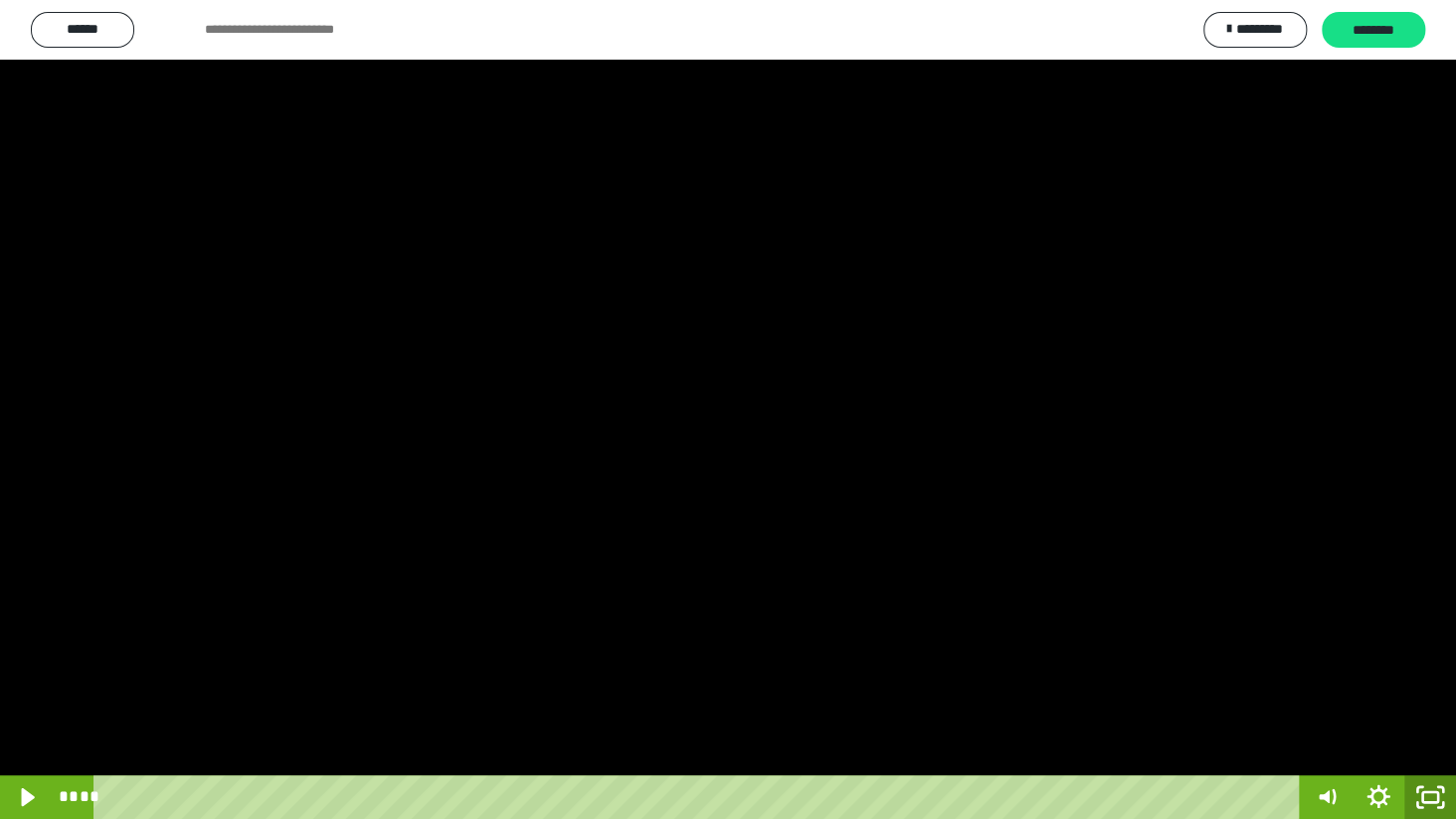 click 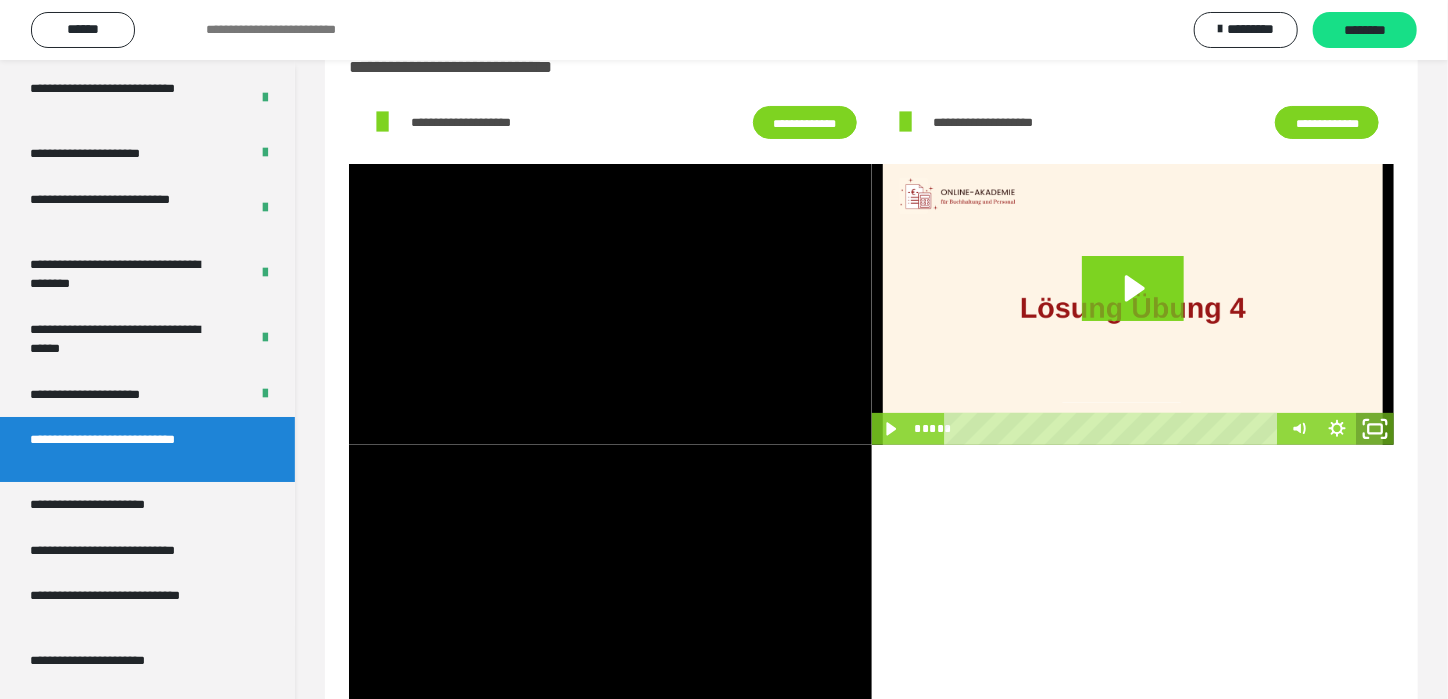 click 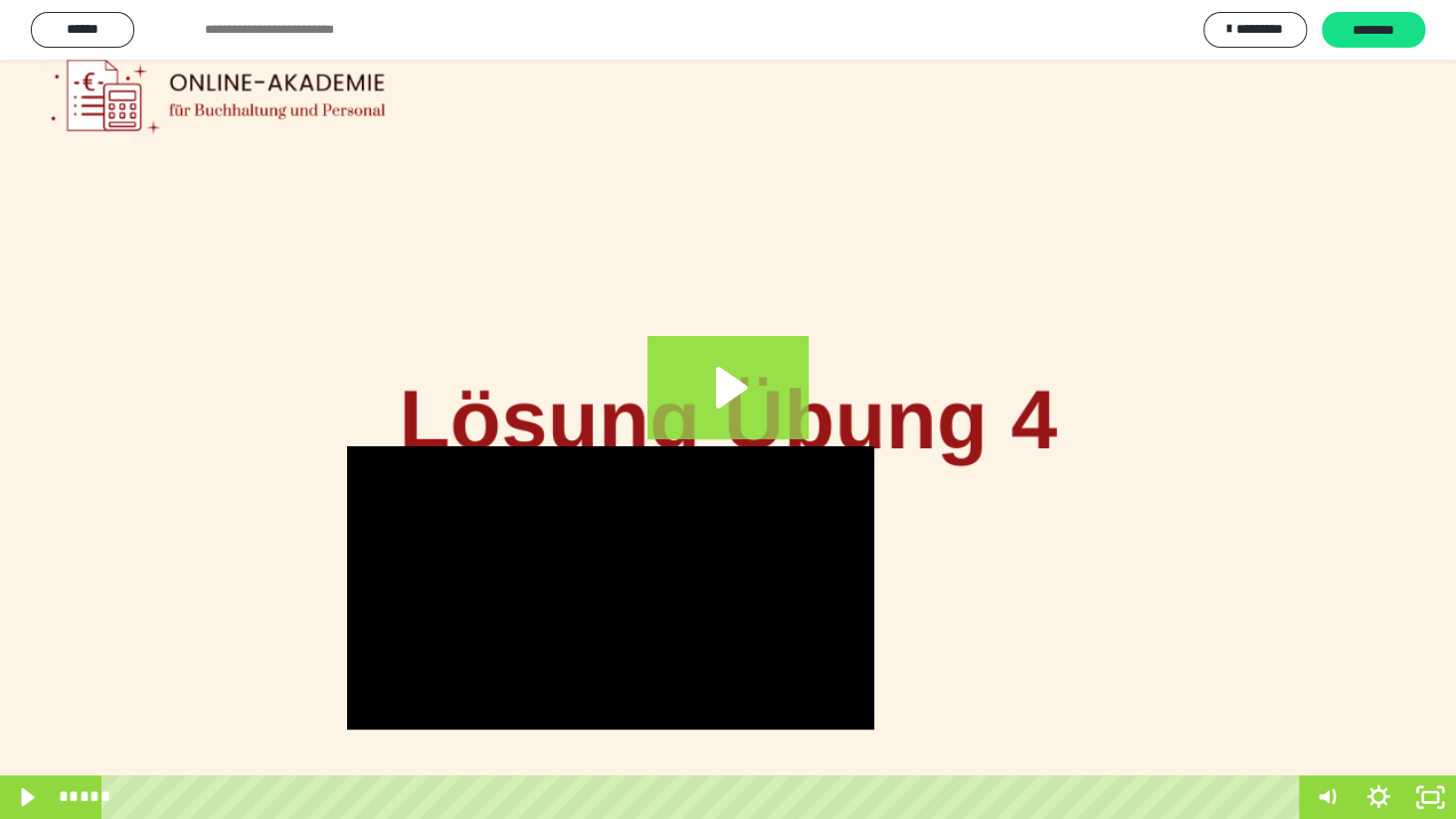 click 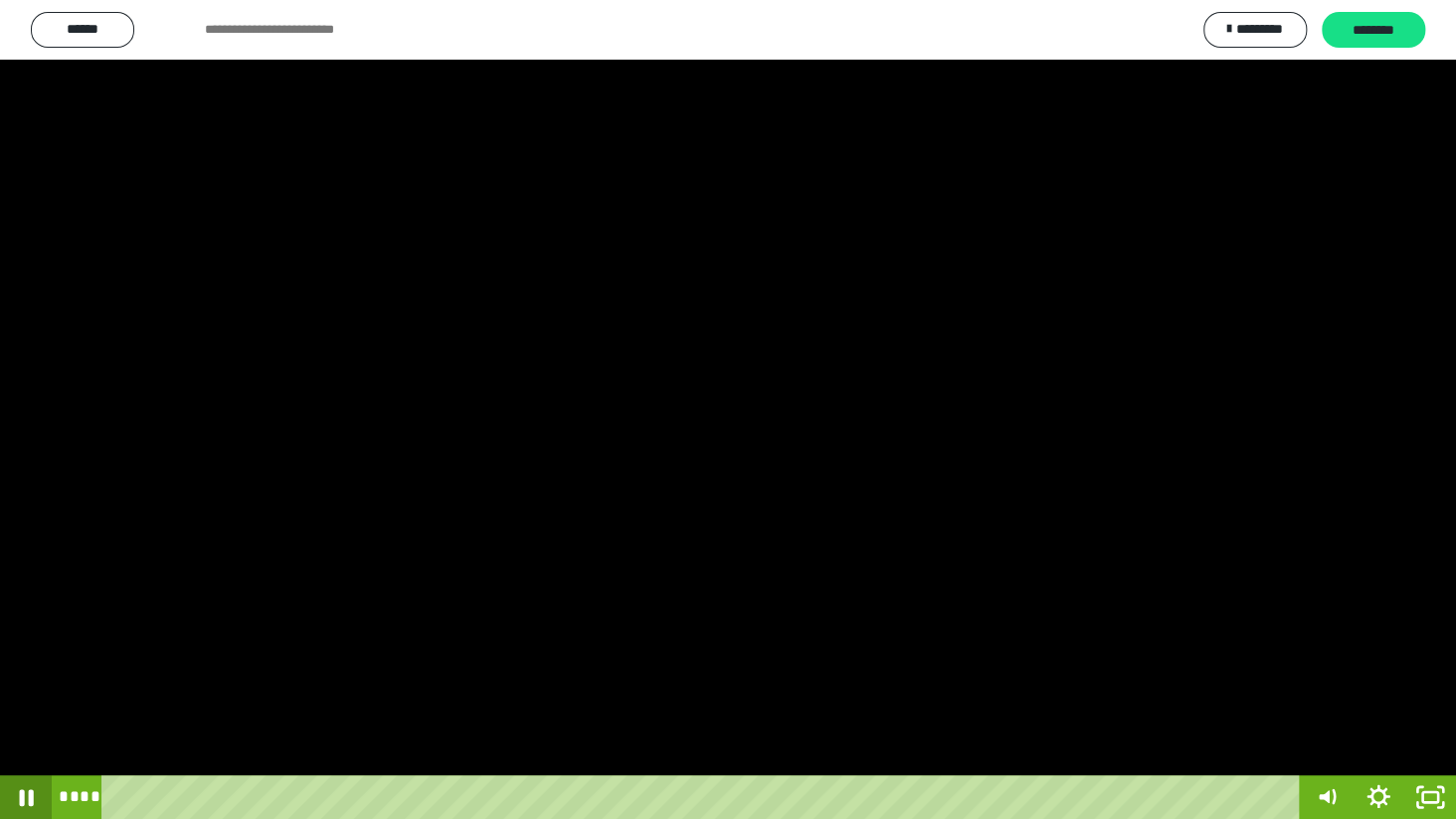 click 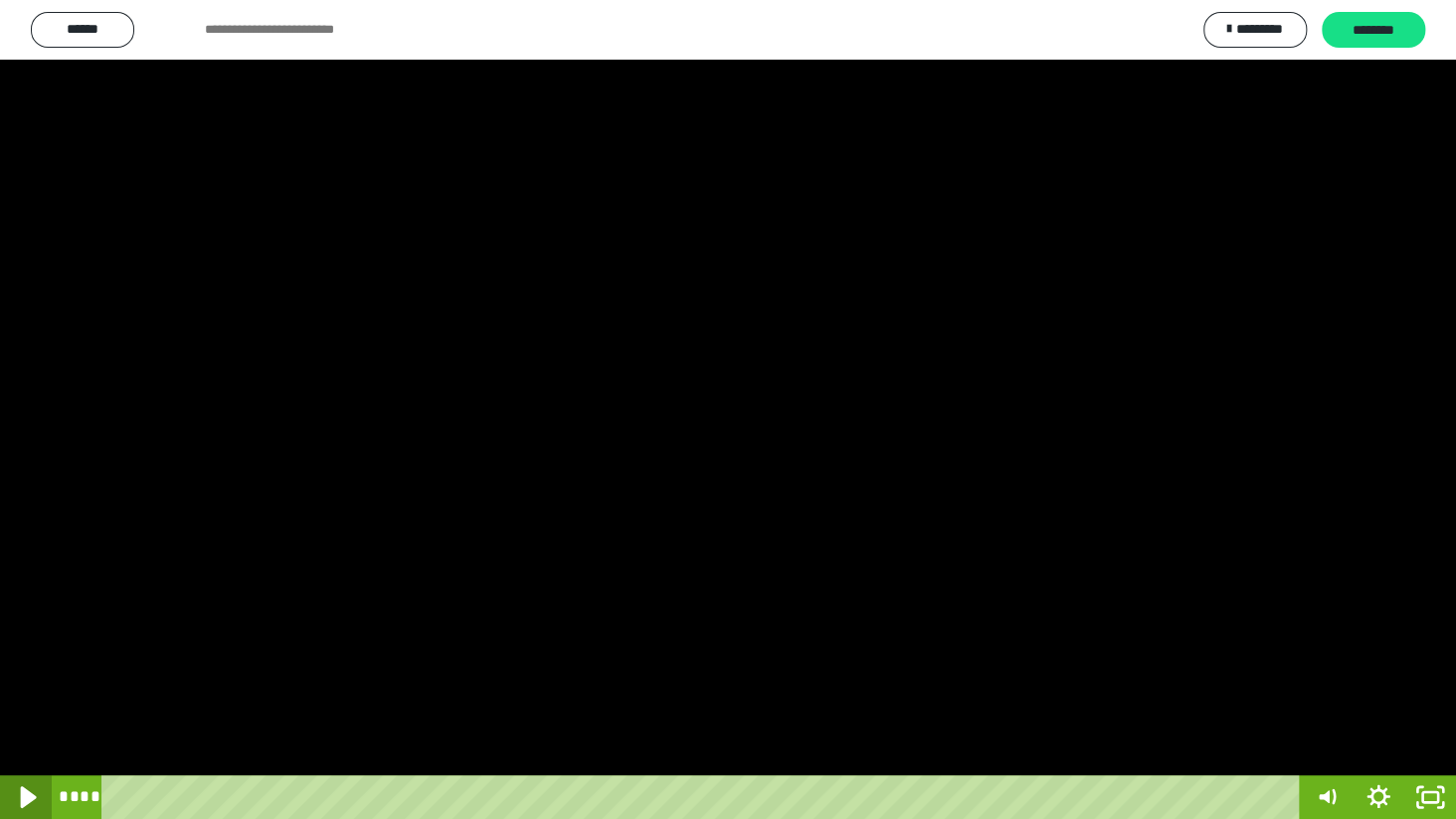 click 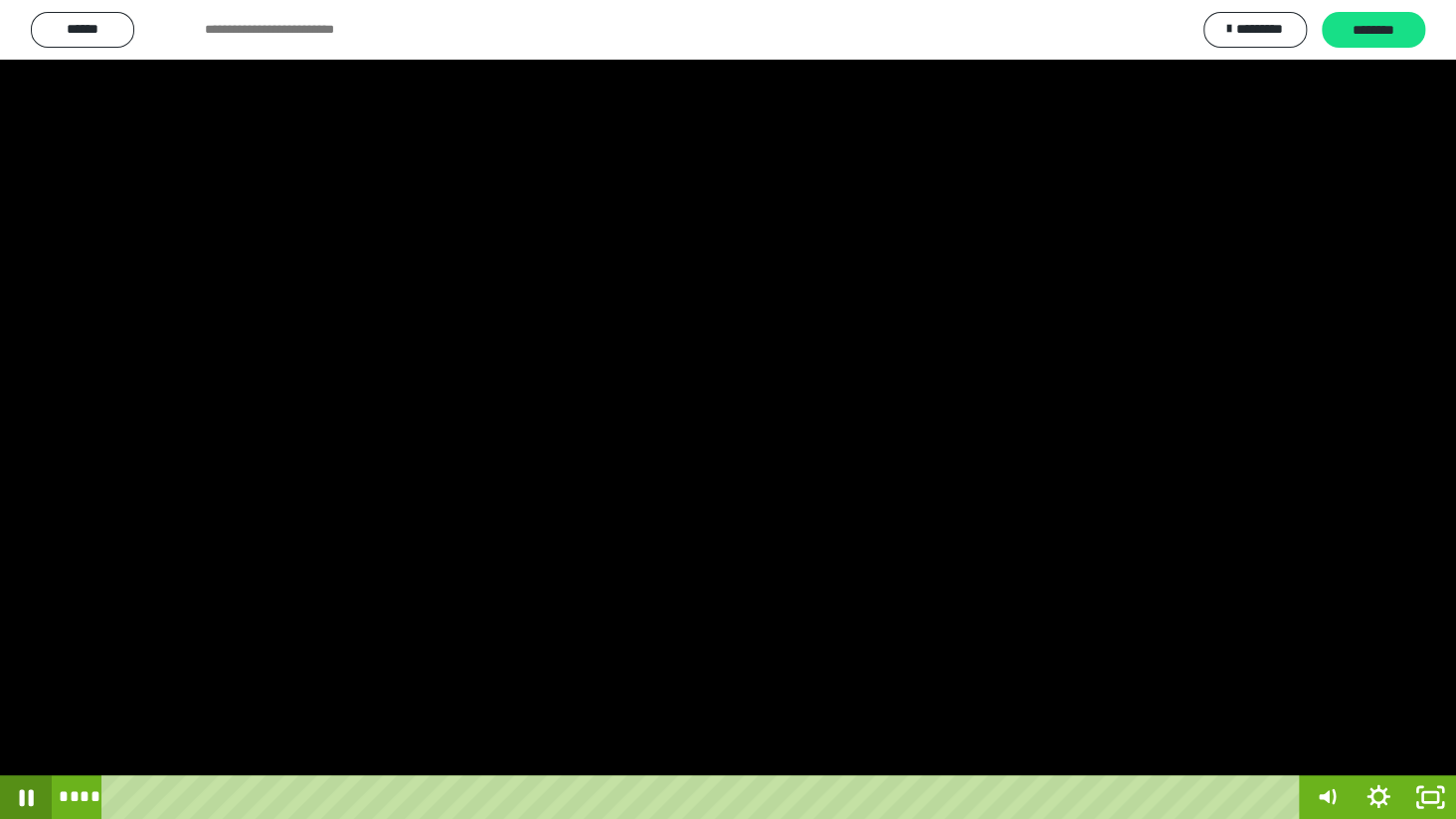 click 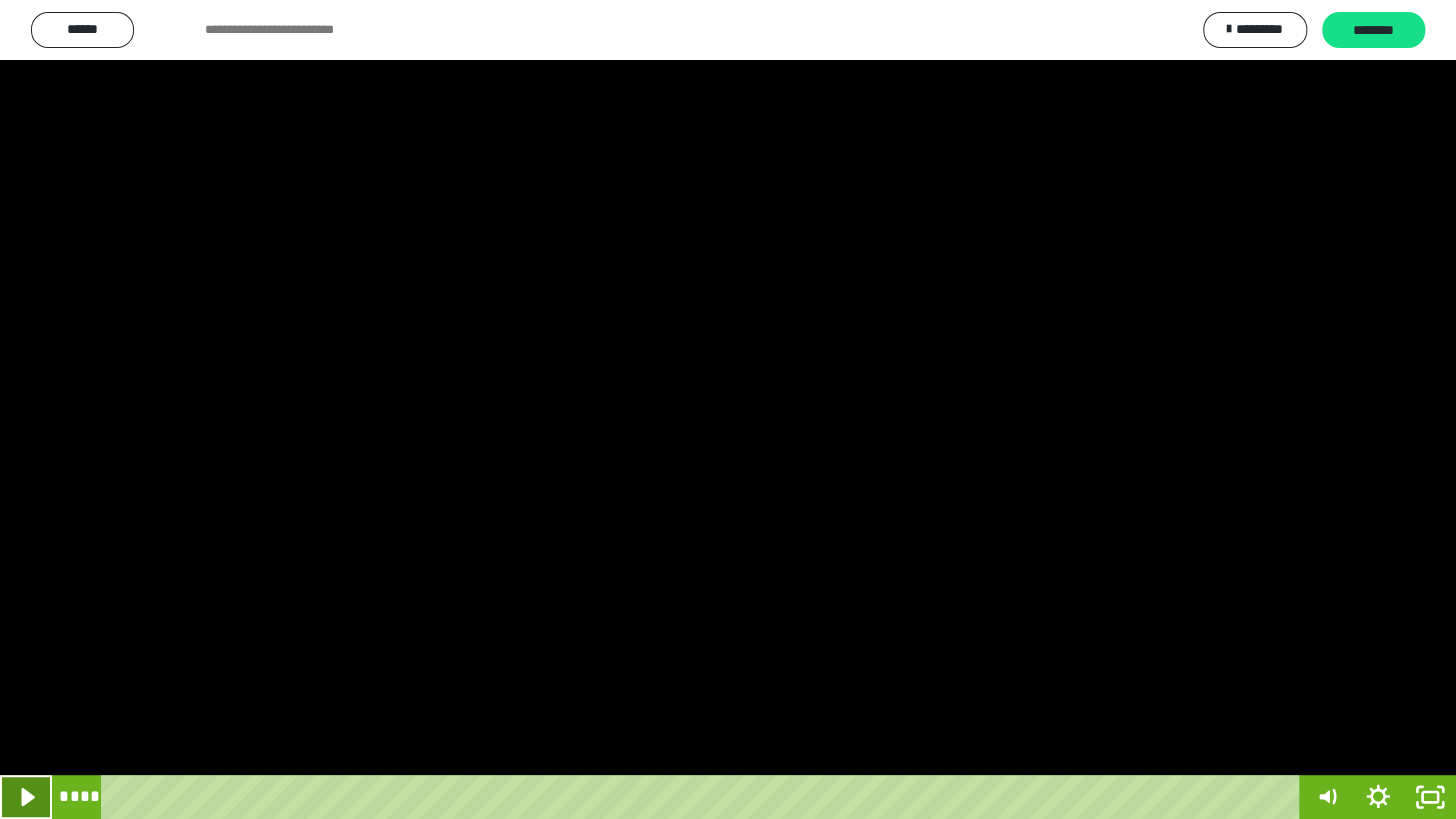 click 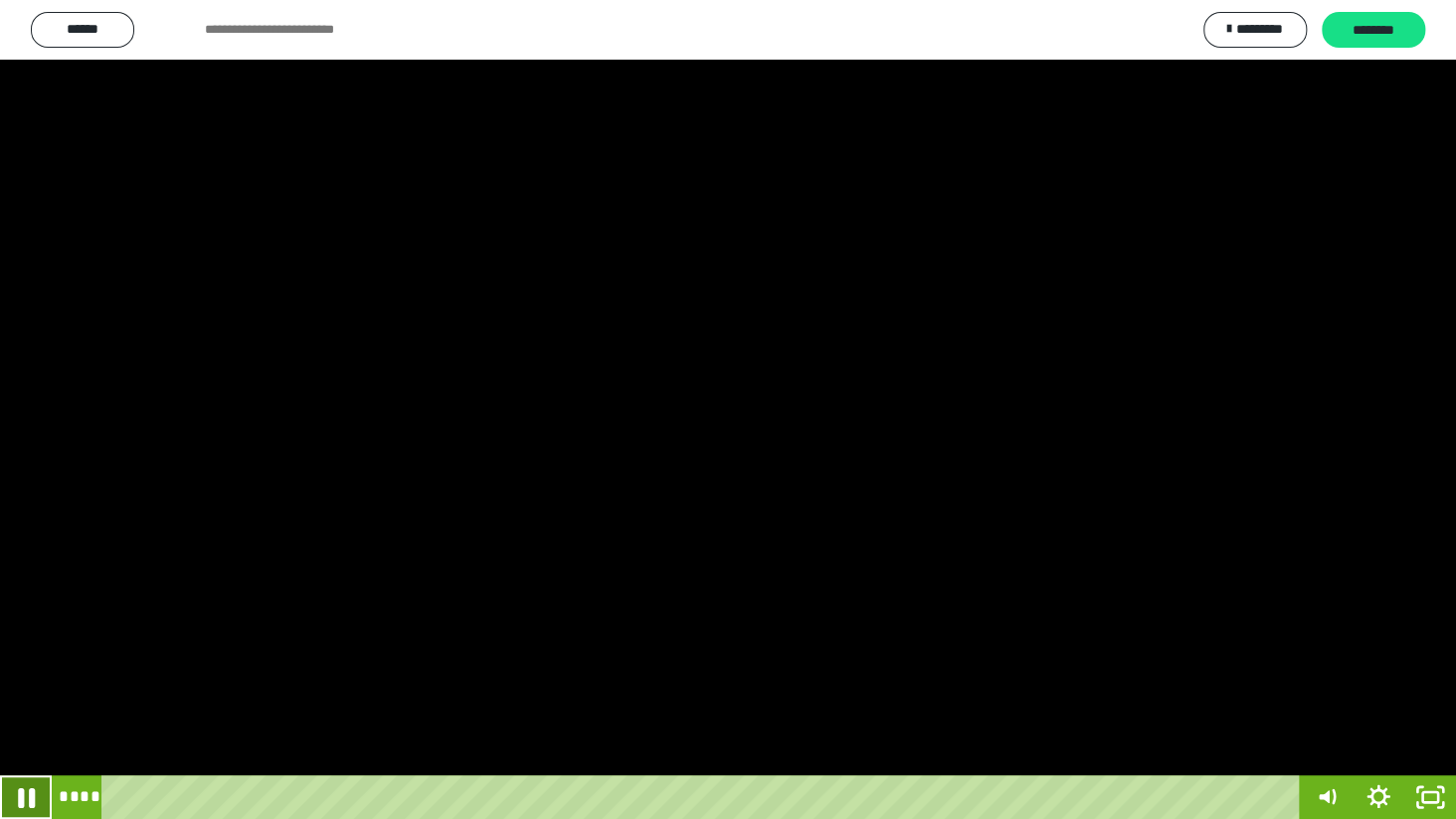click 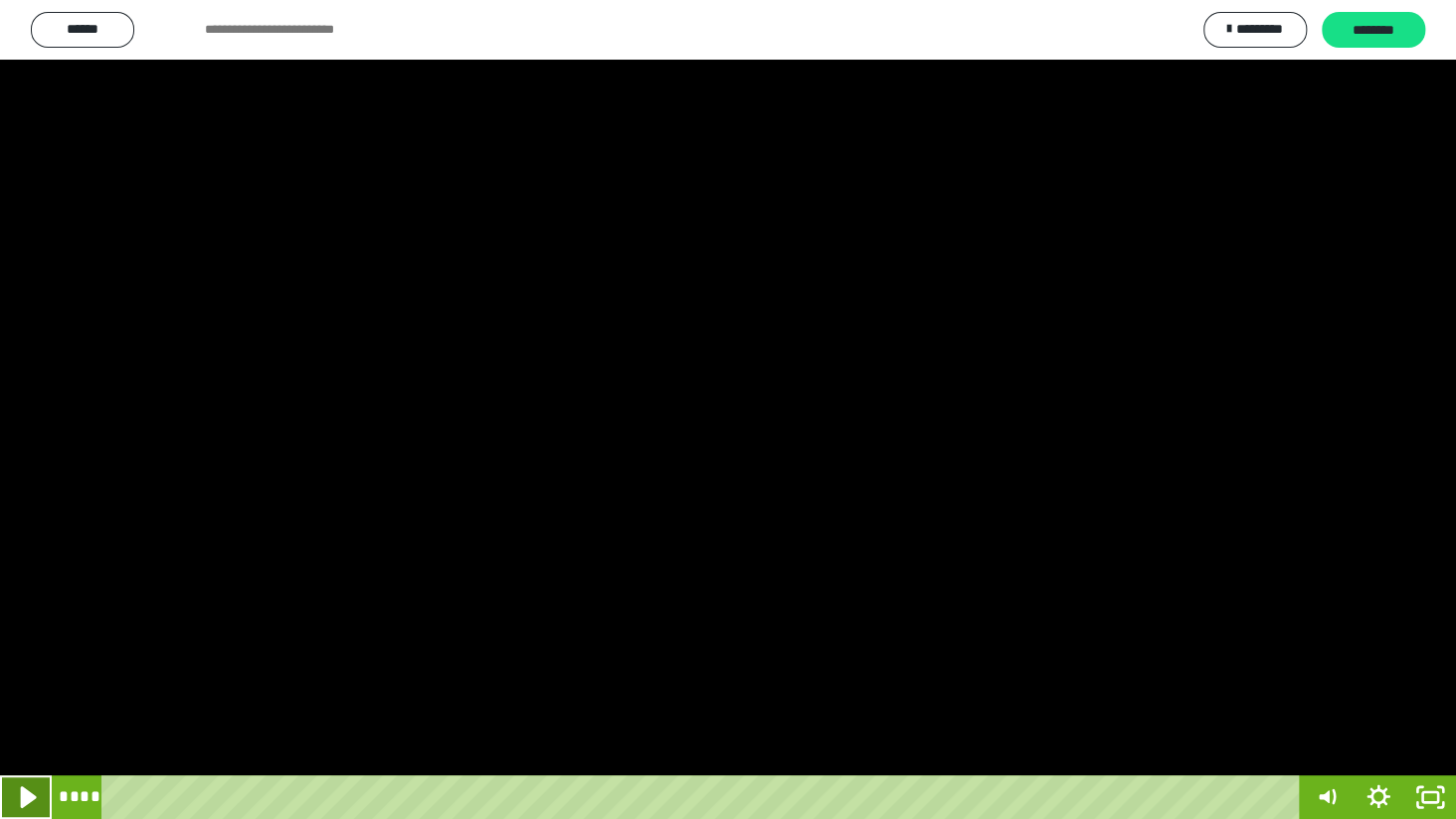 click 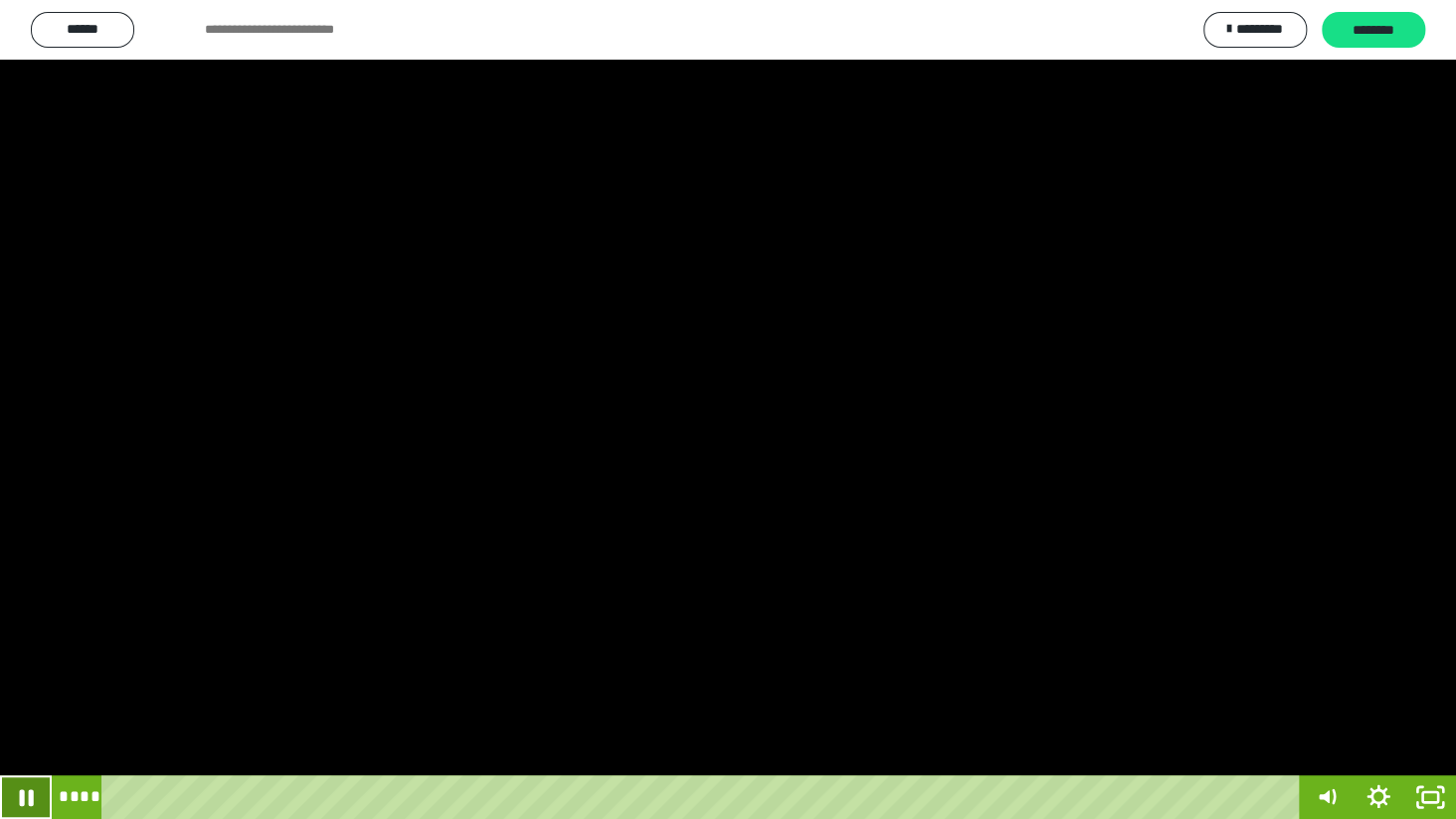 click 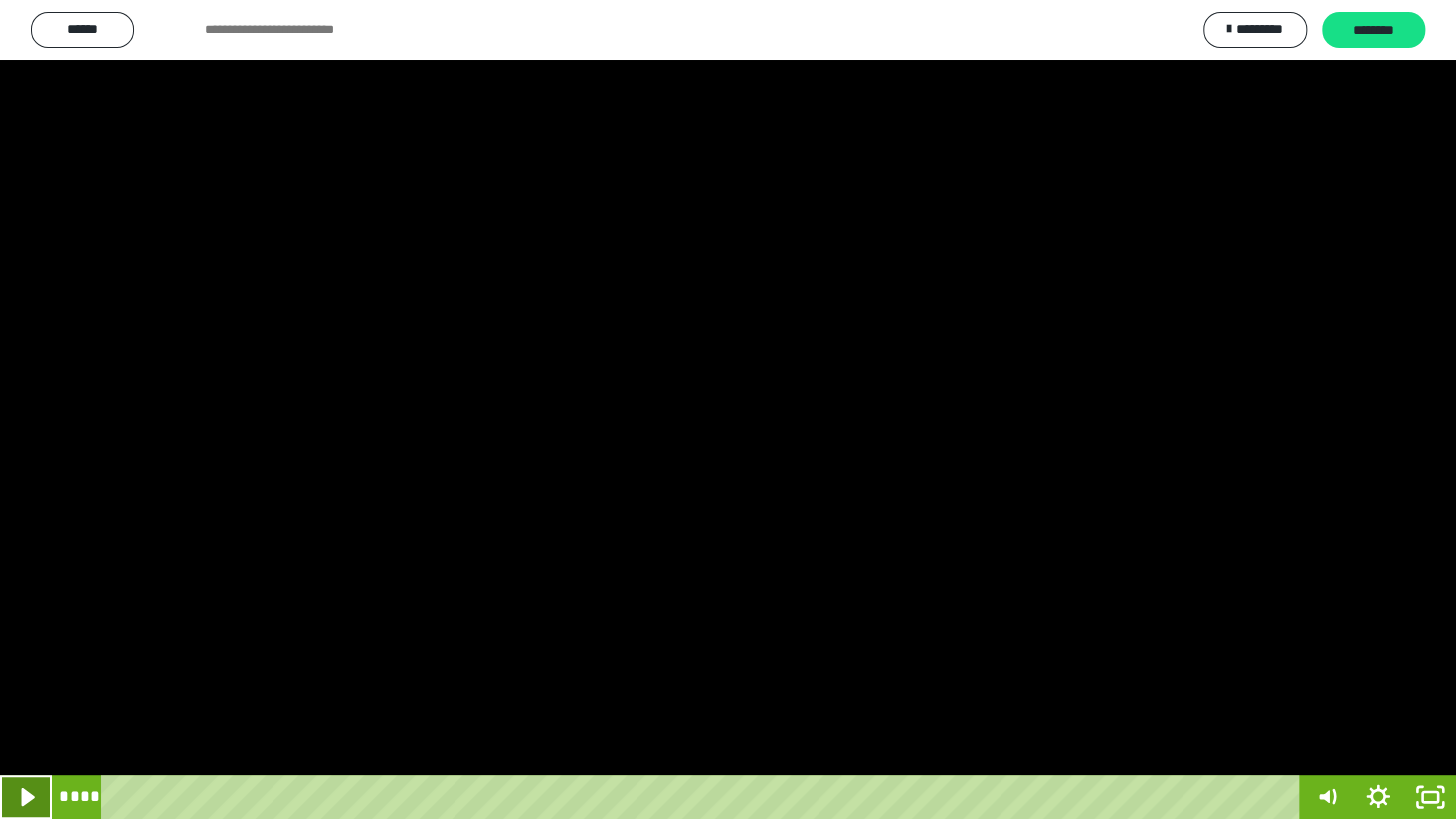 type 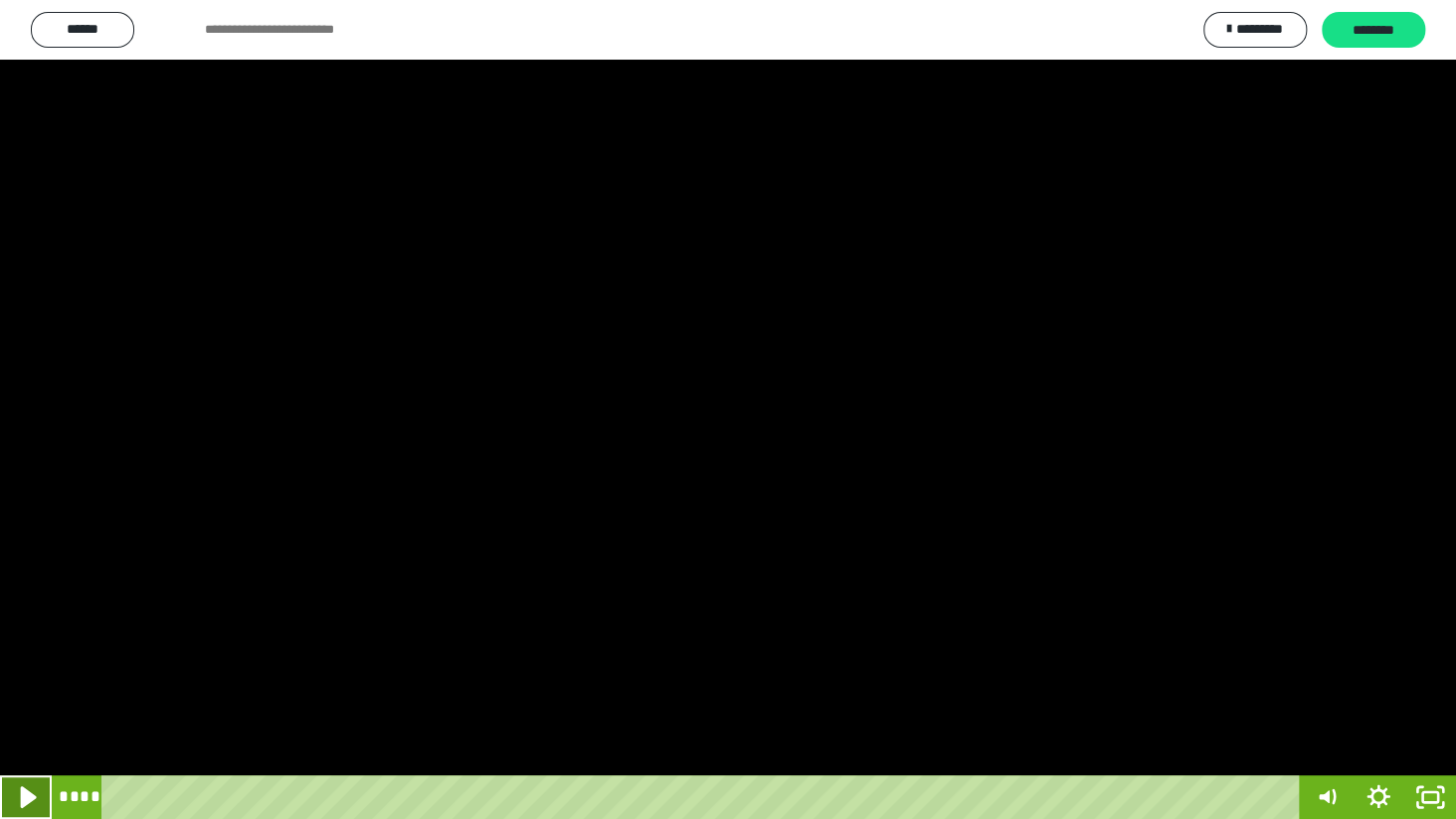 click 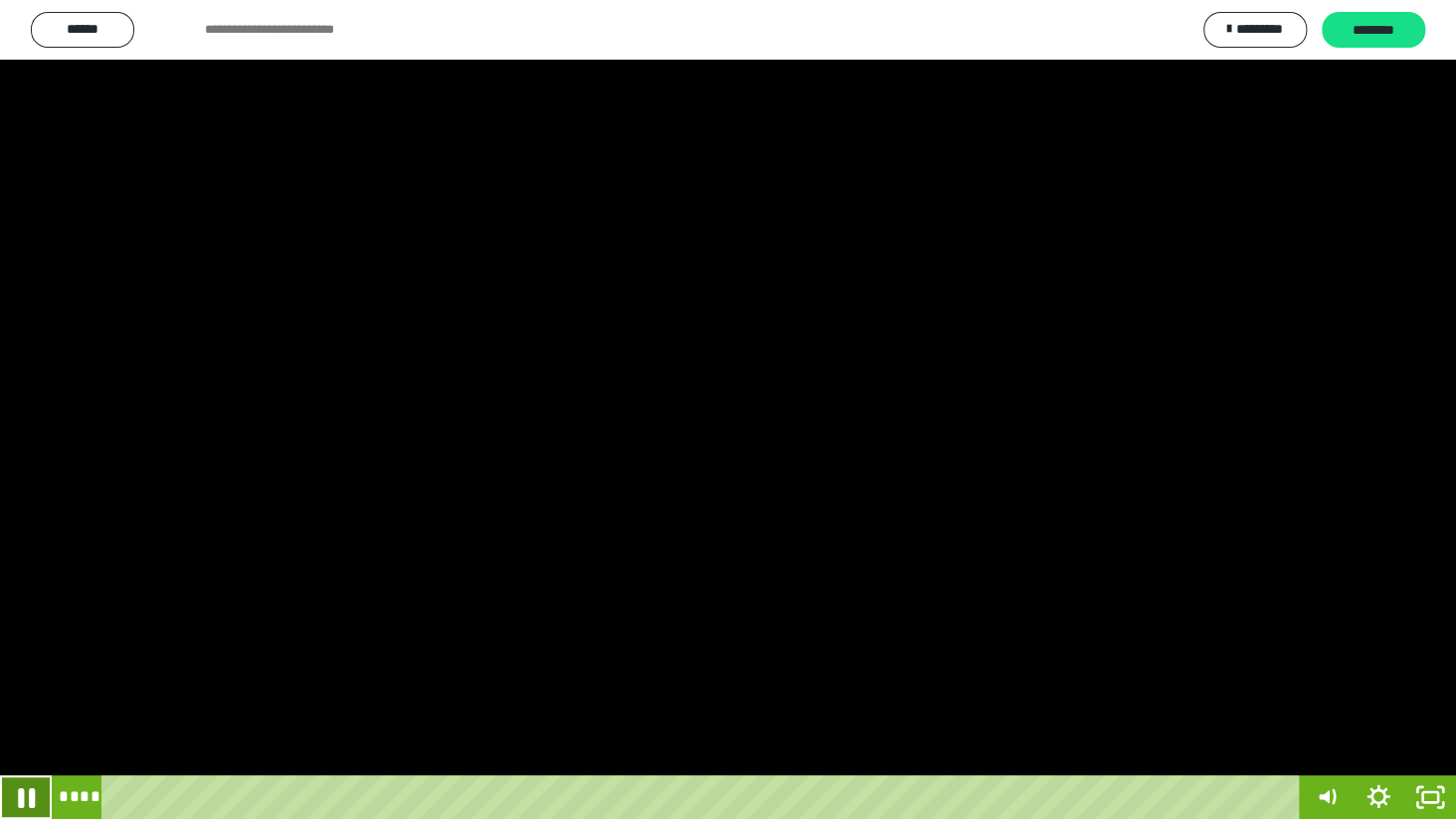 click 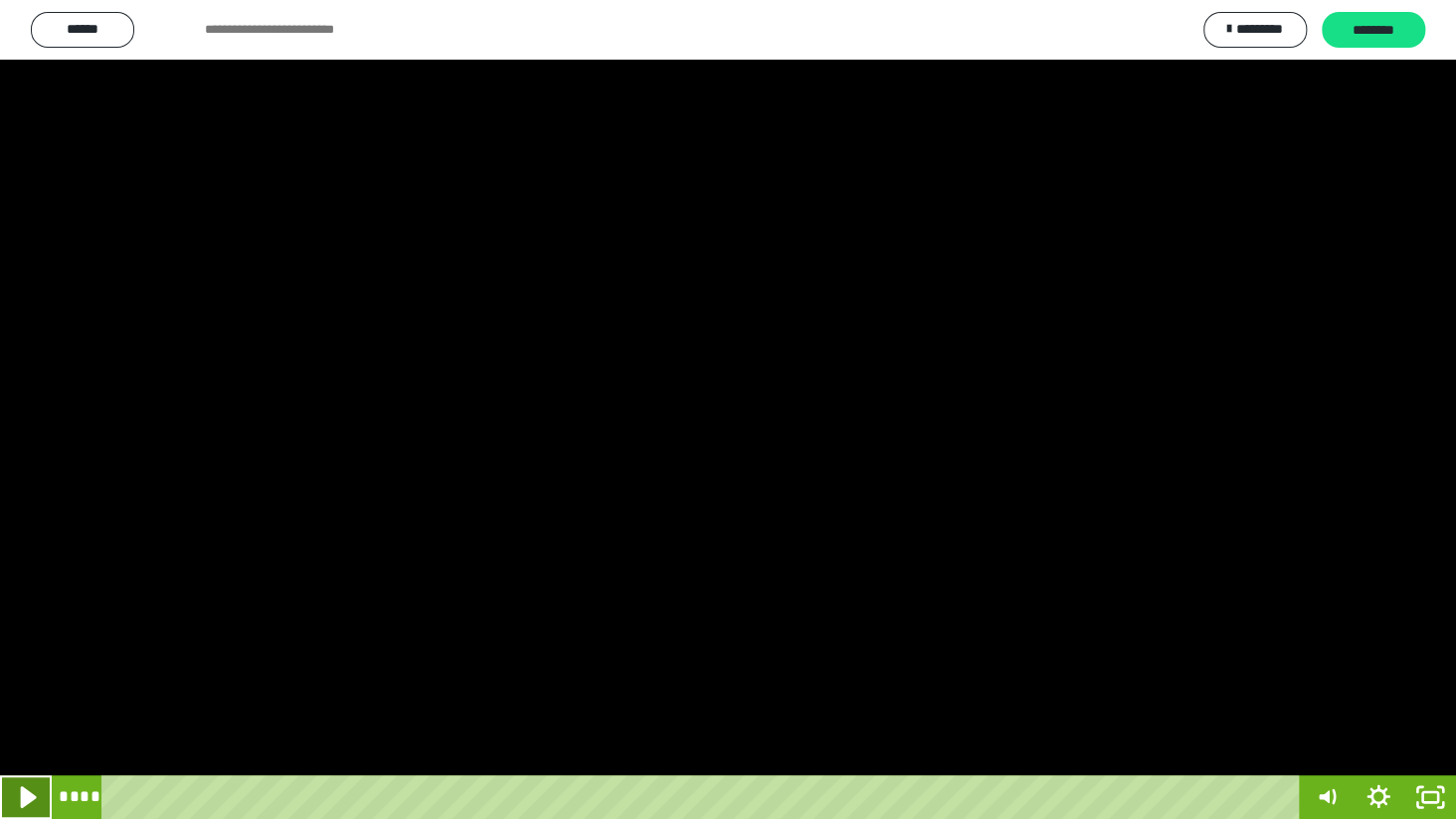 click 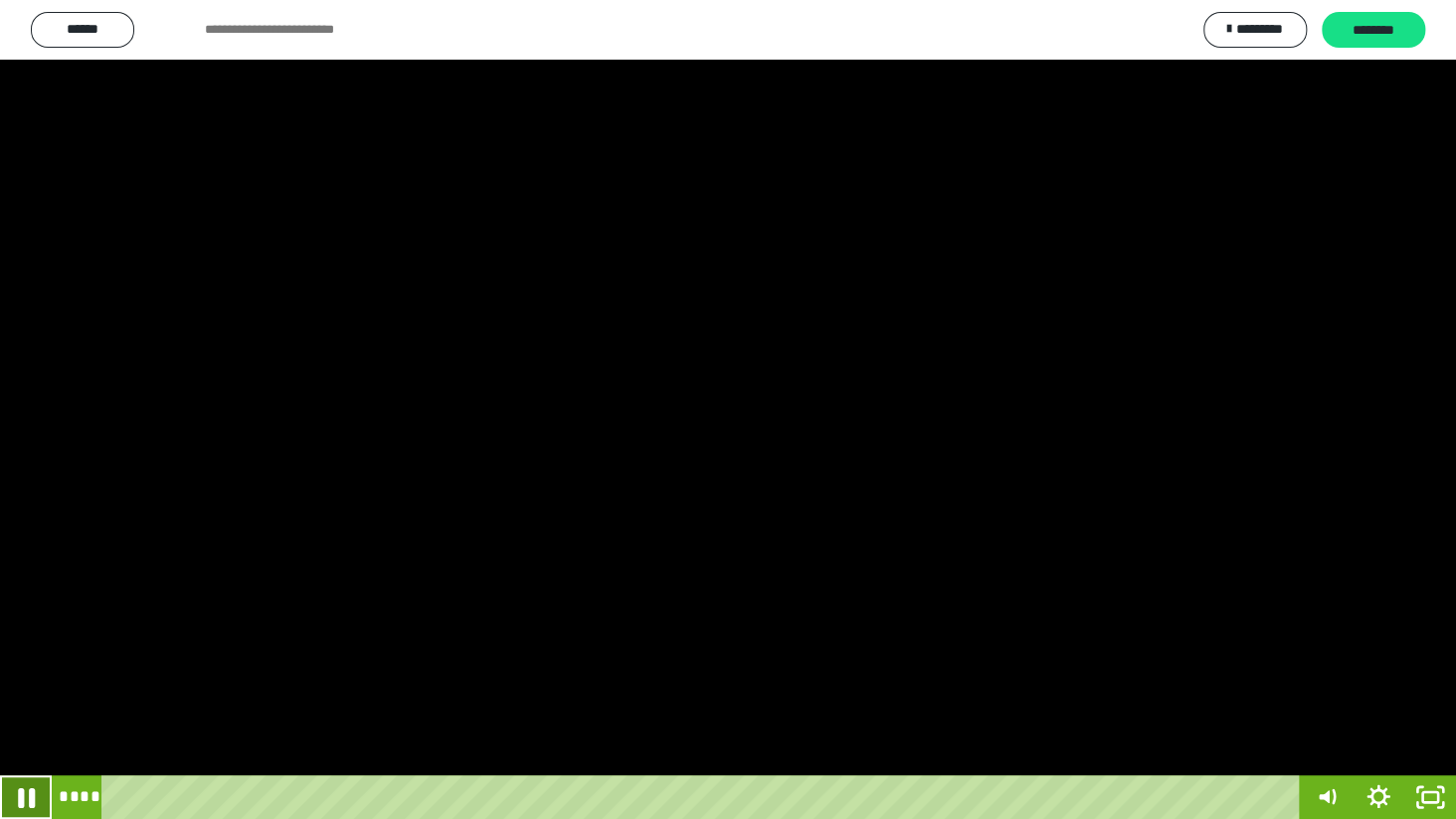 click 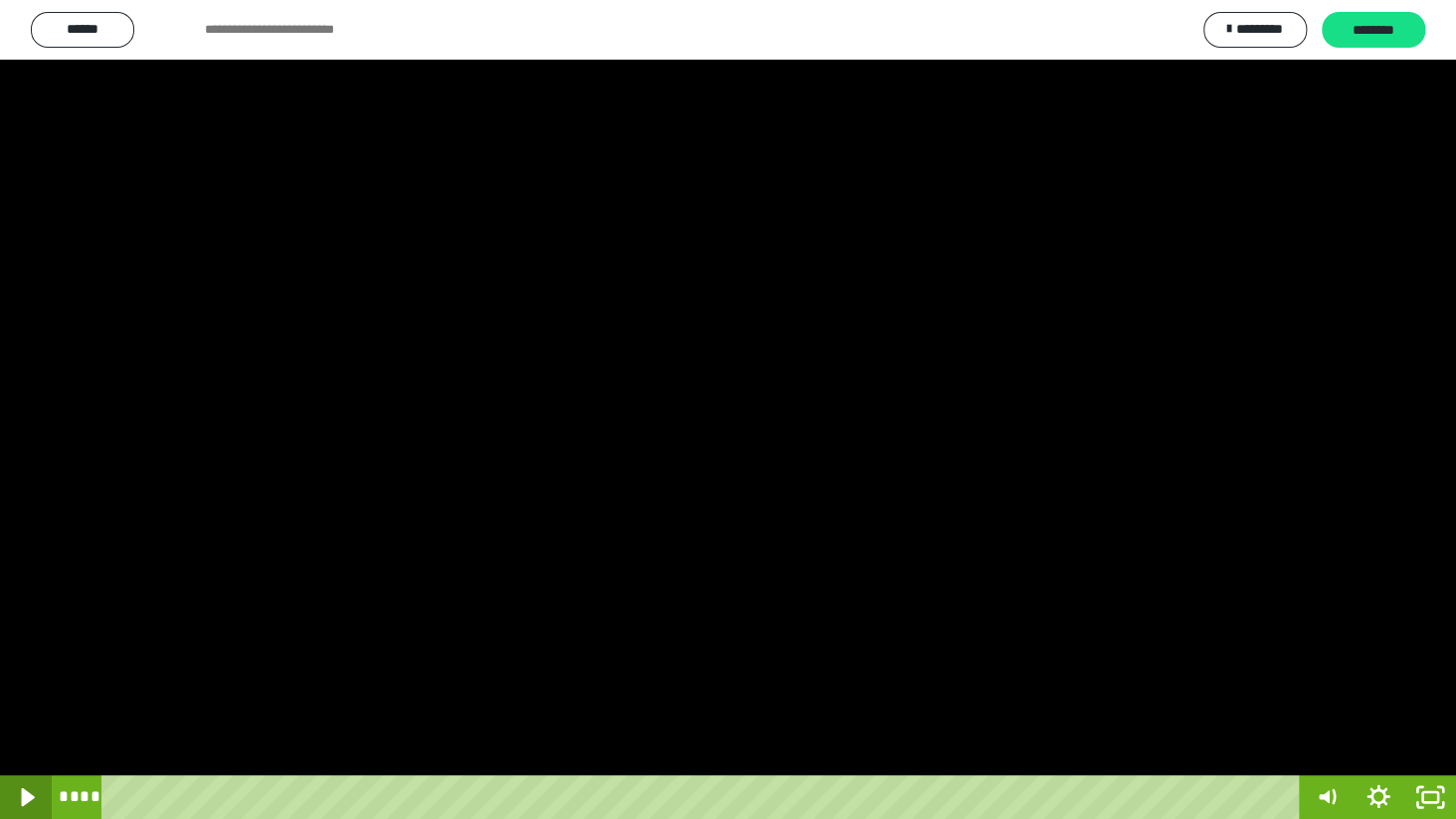 click 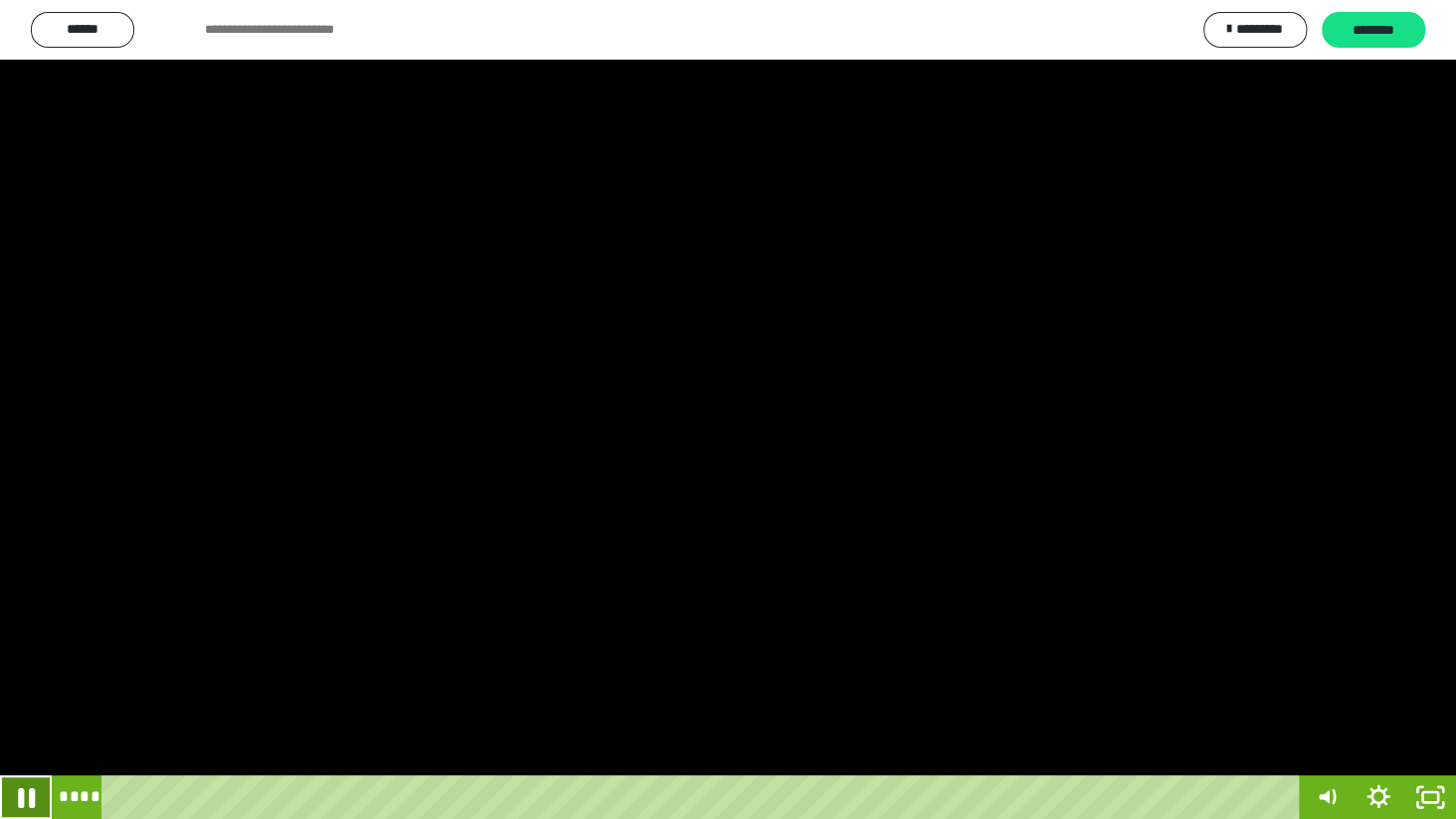 click 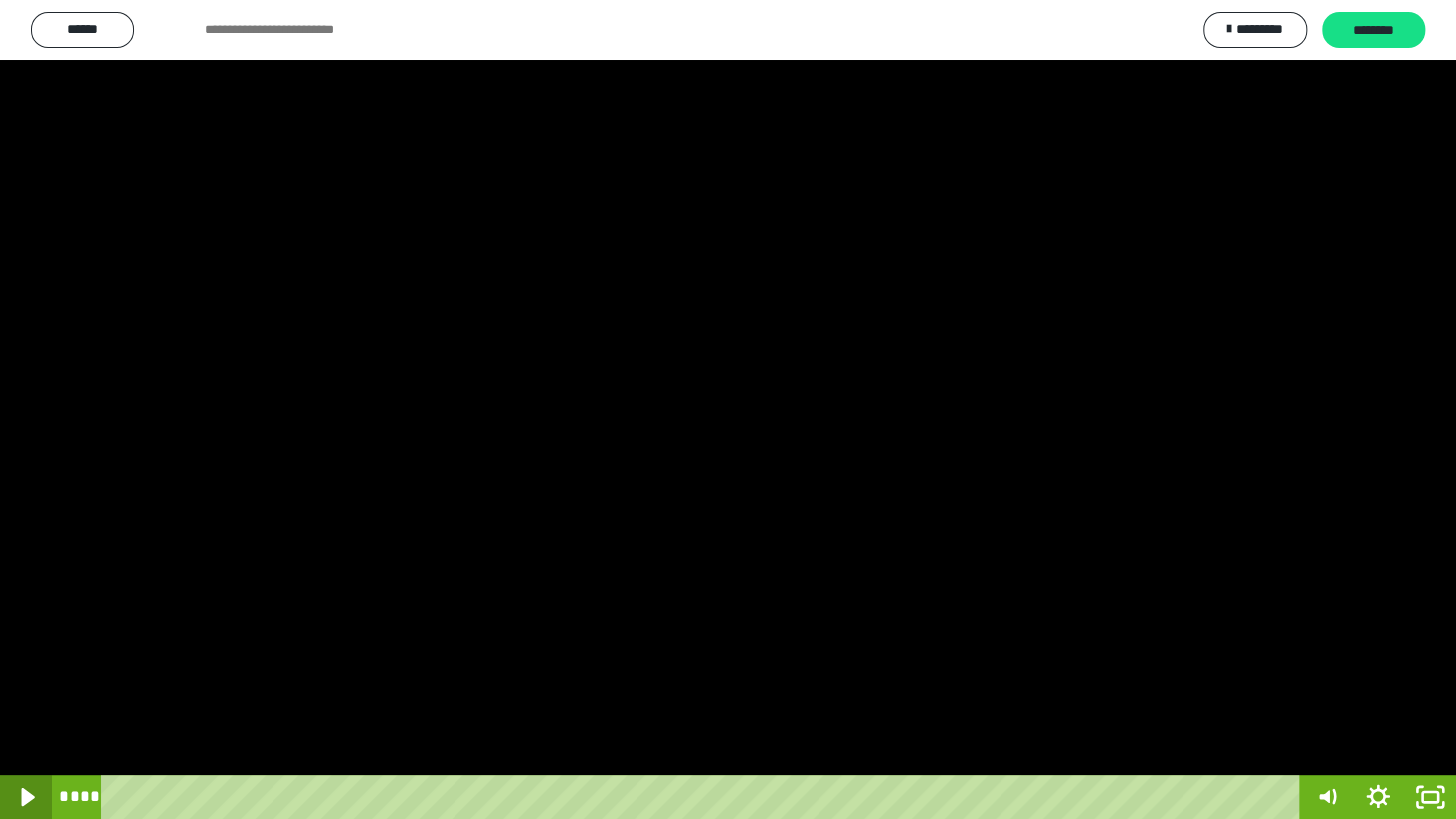 click 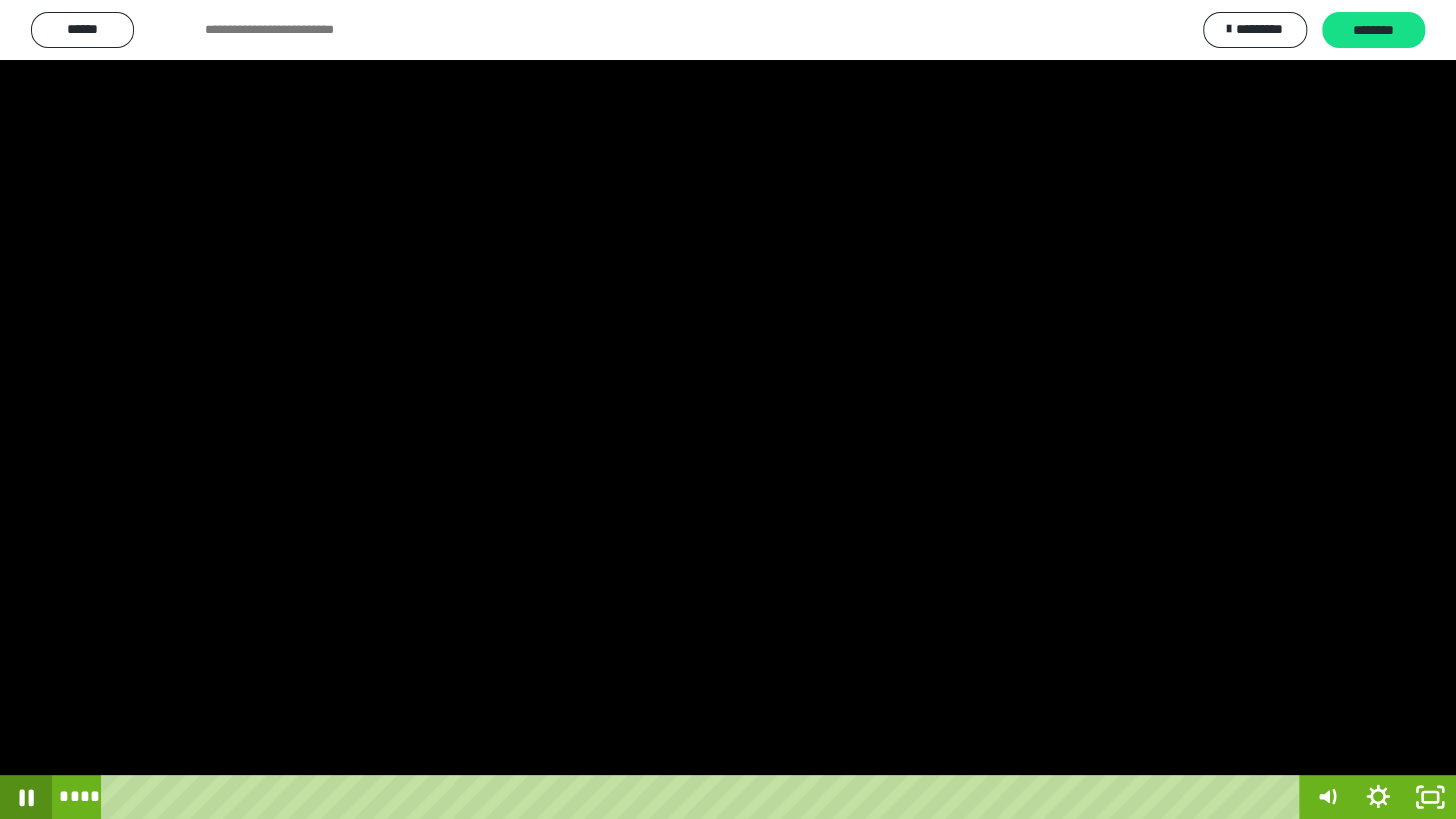 click 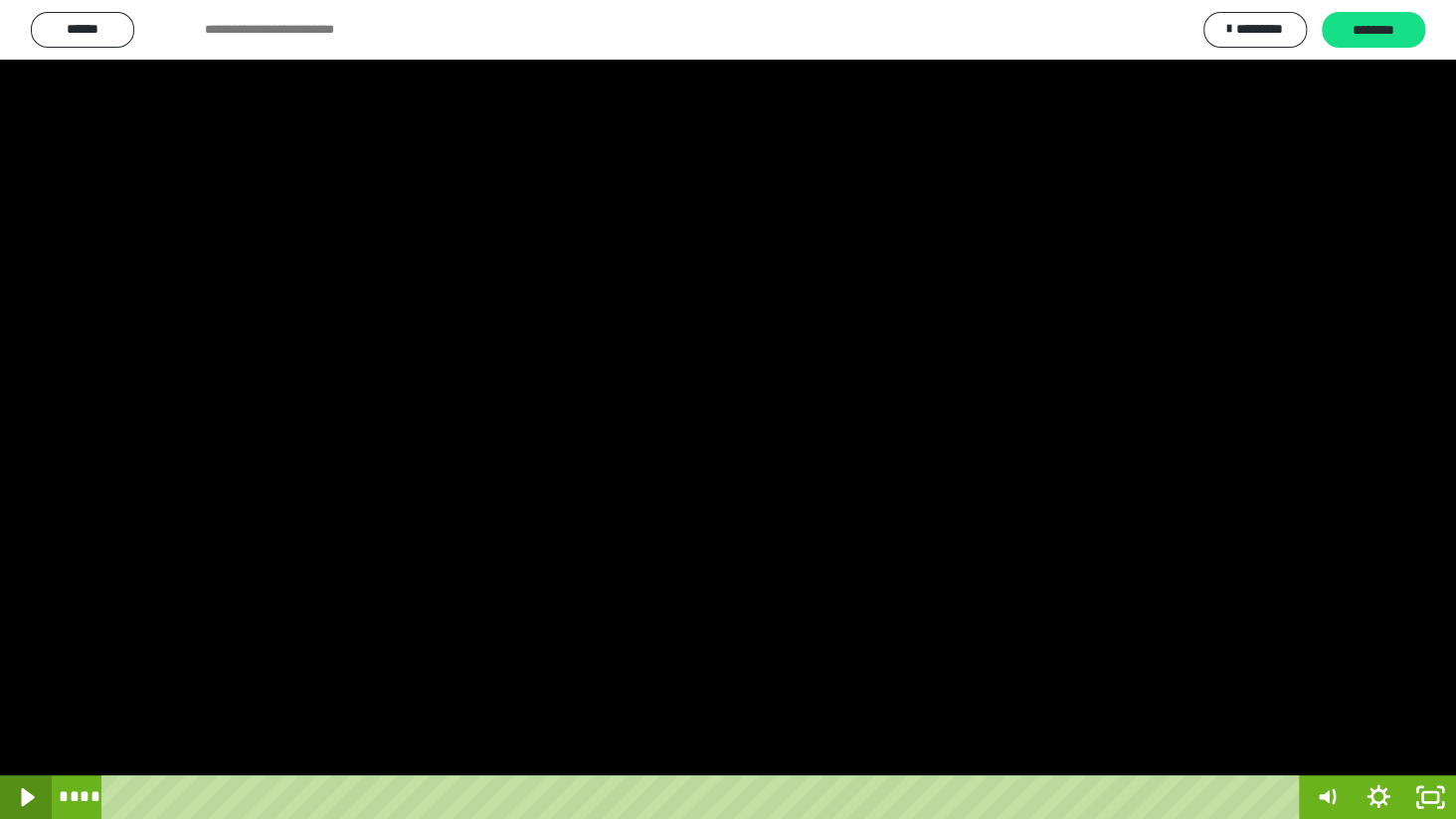 click 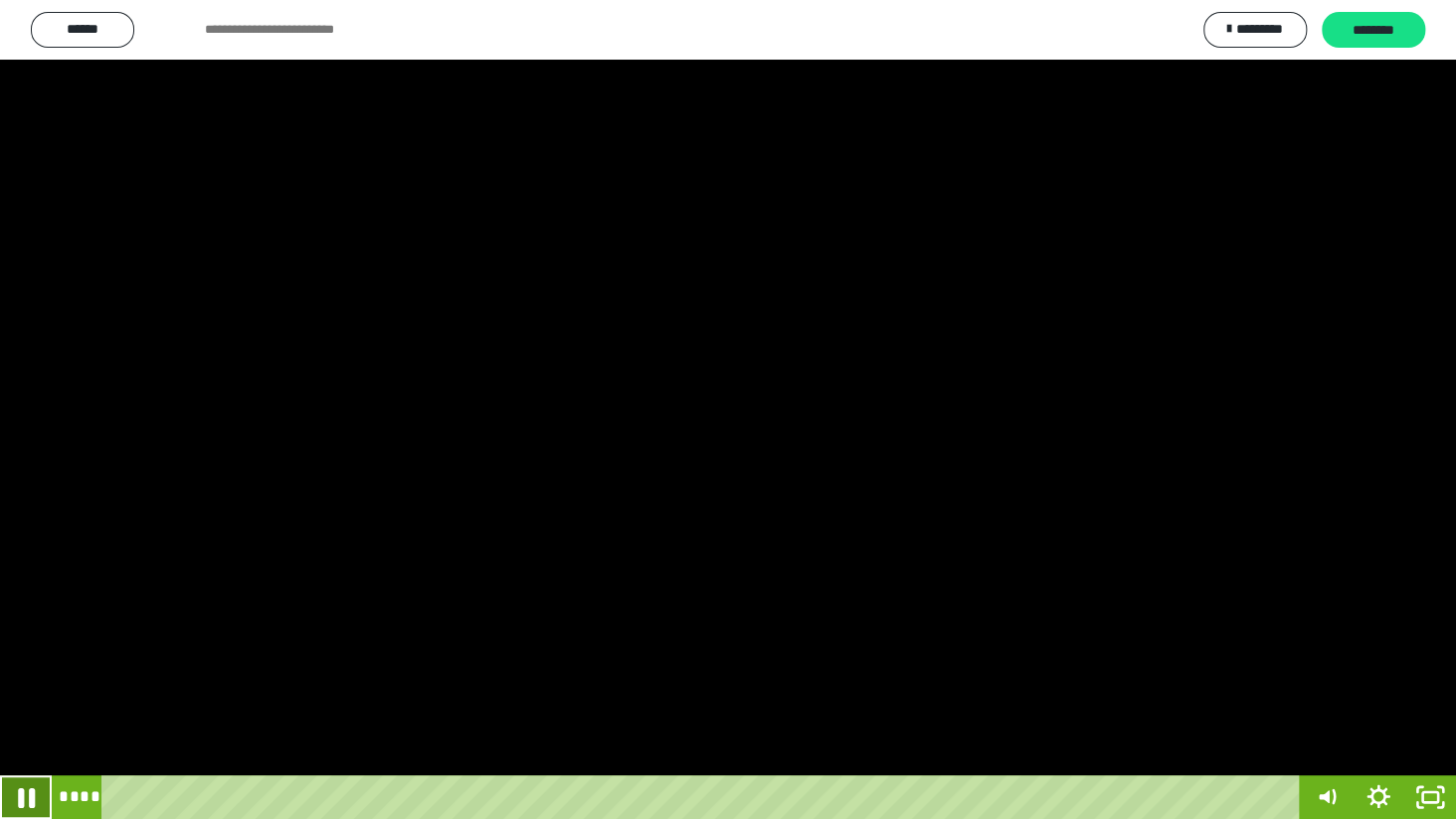 click 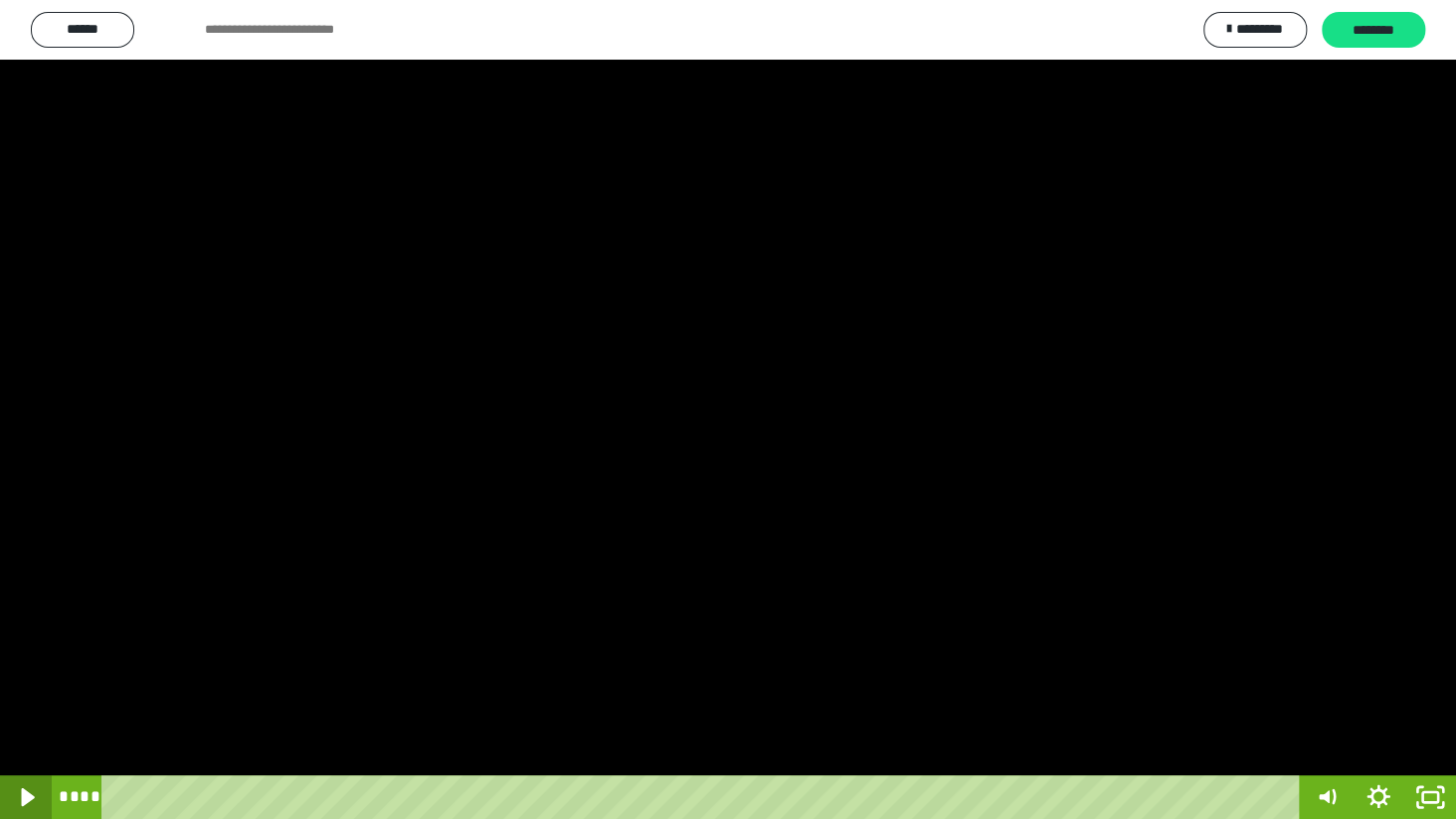 click 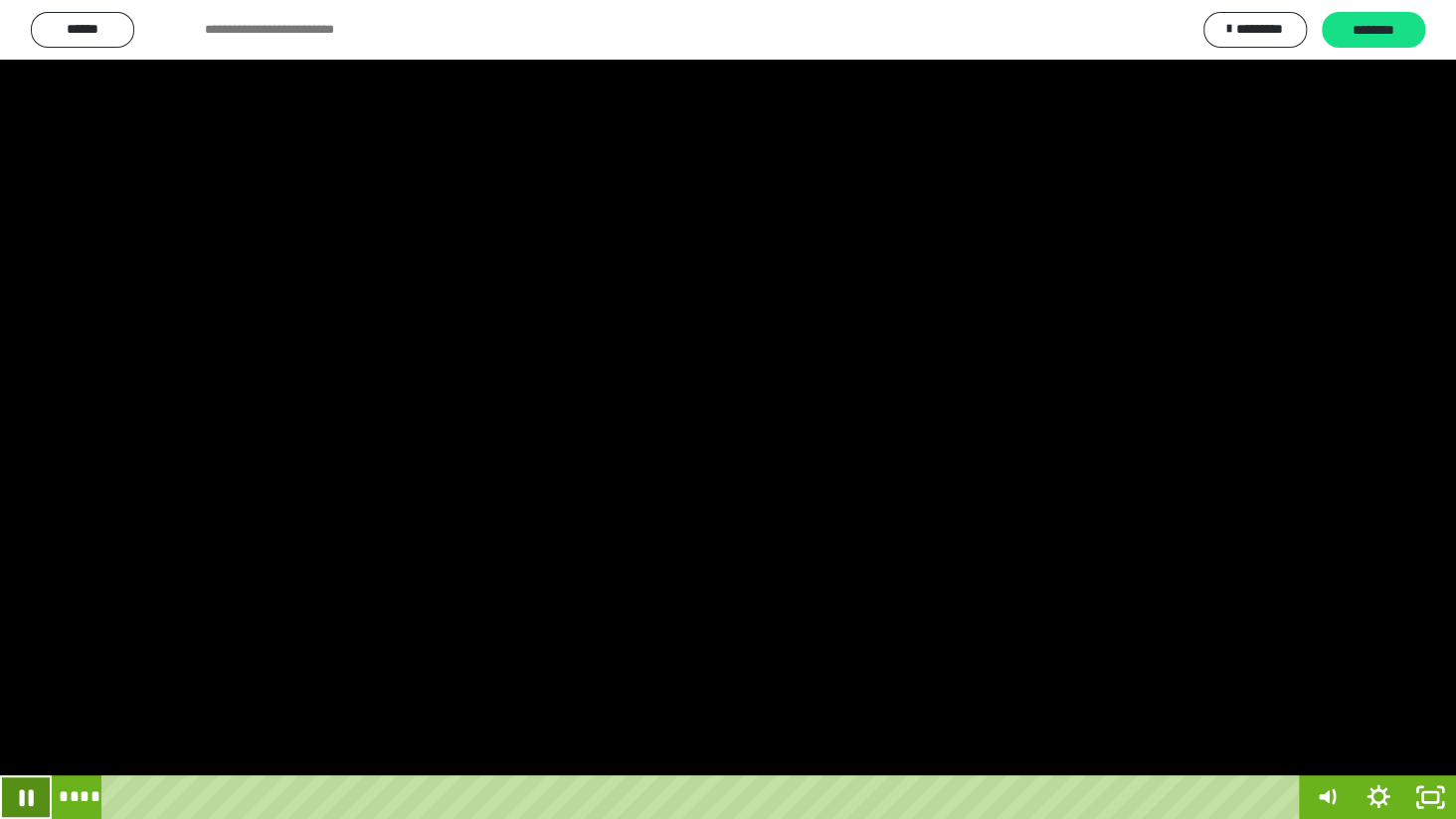 click 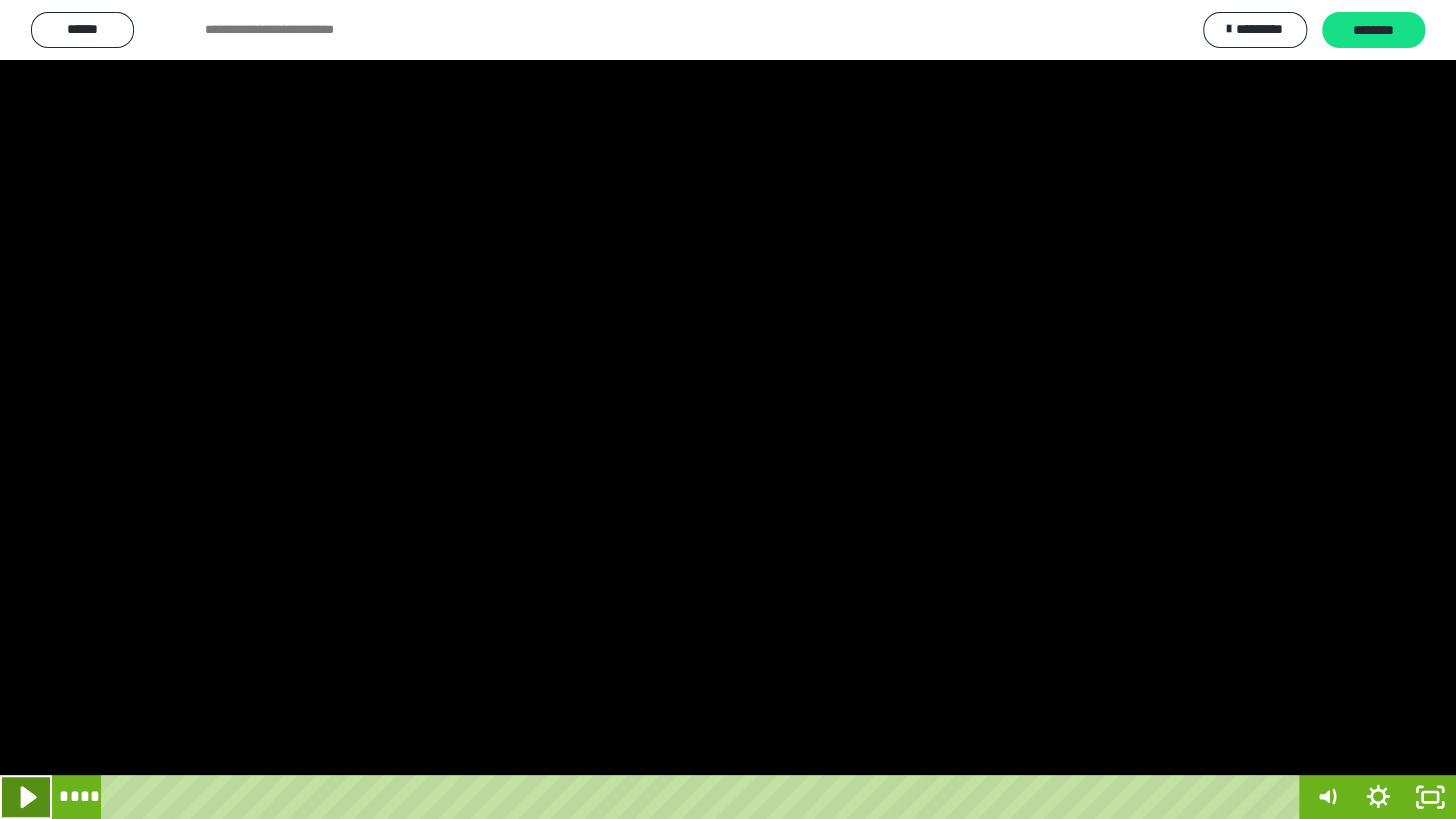 click 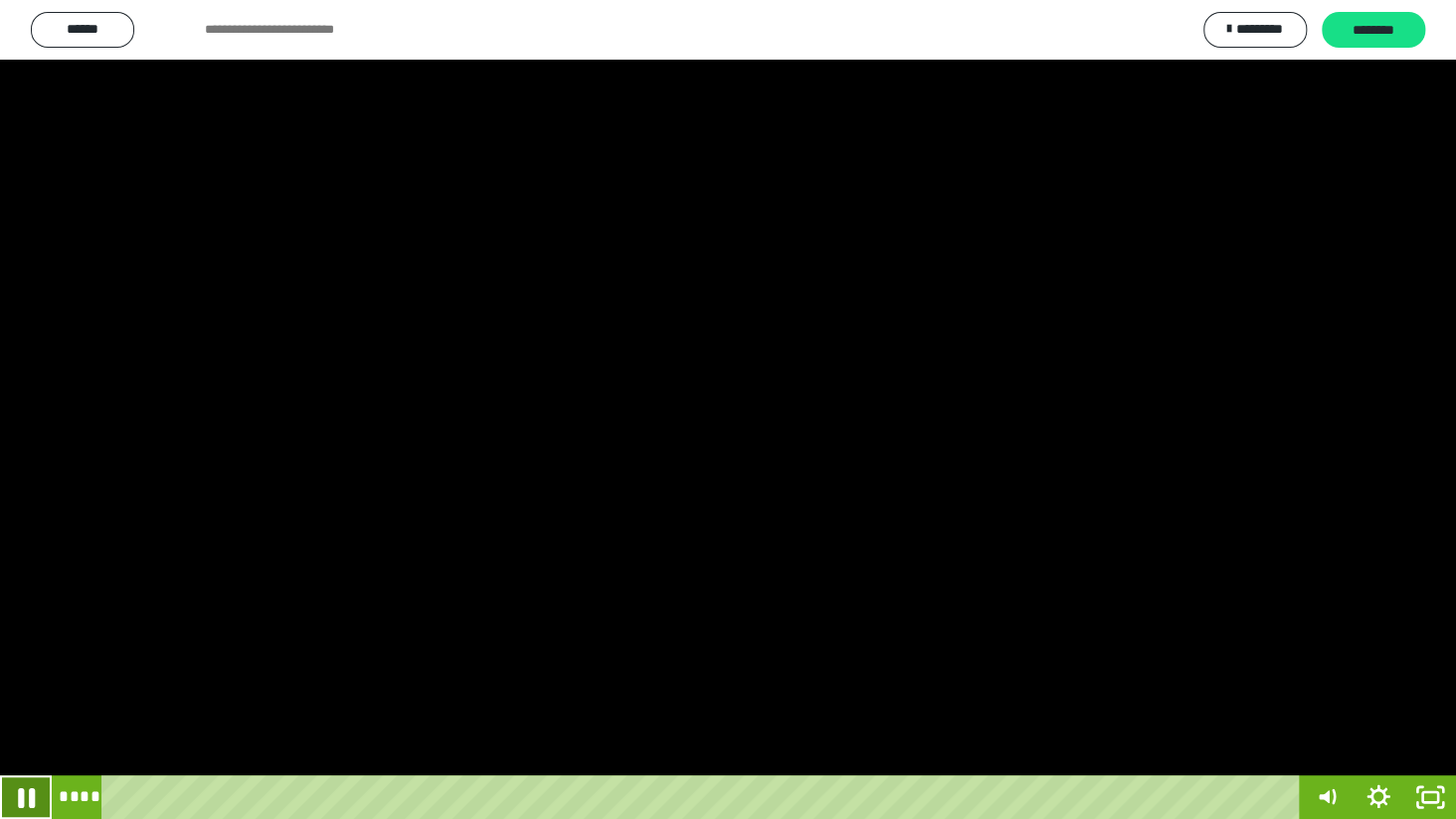 click 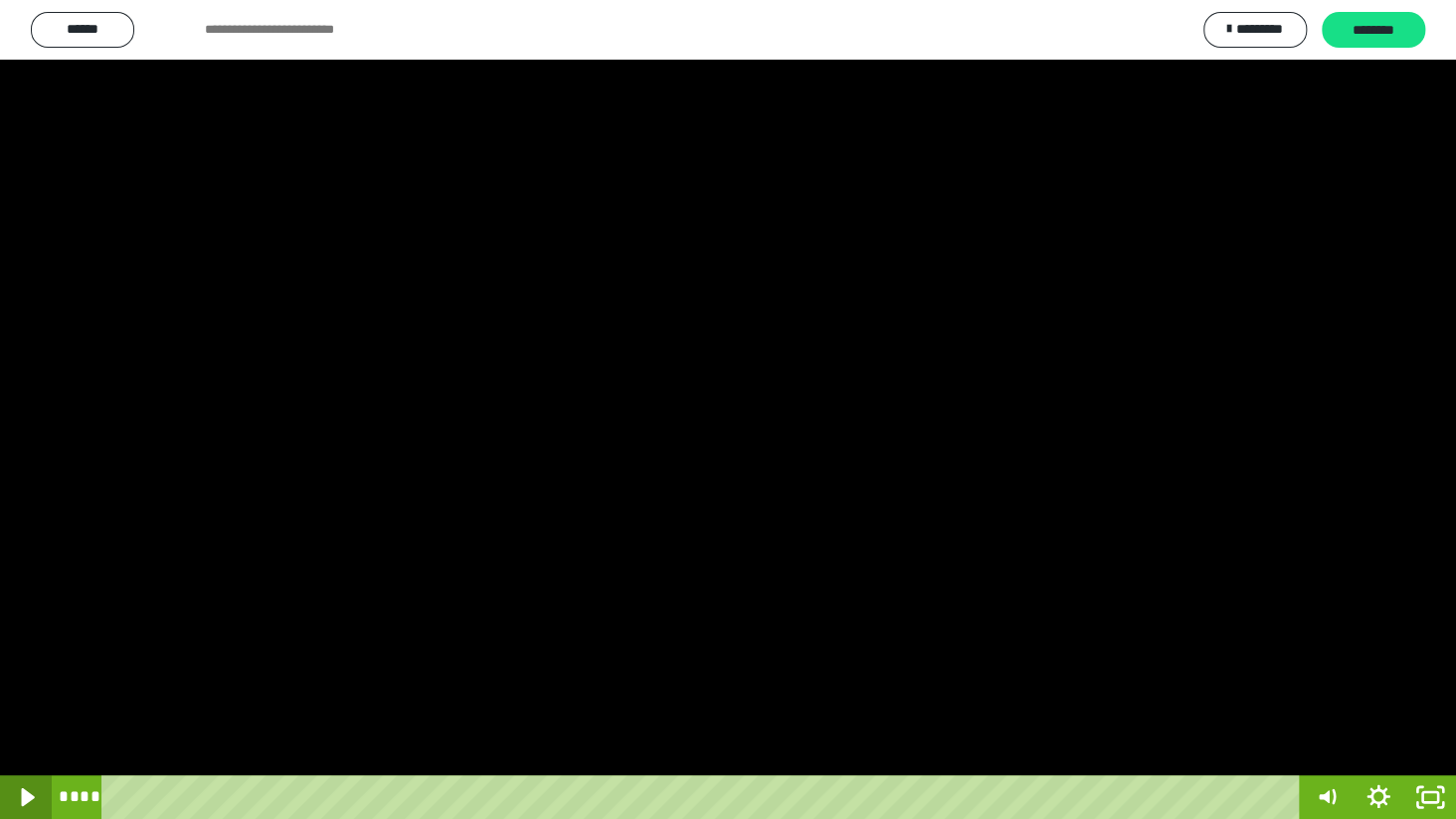 click 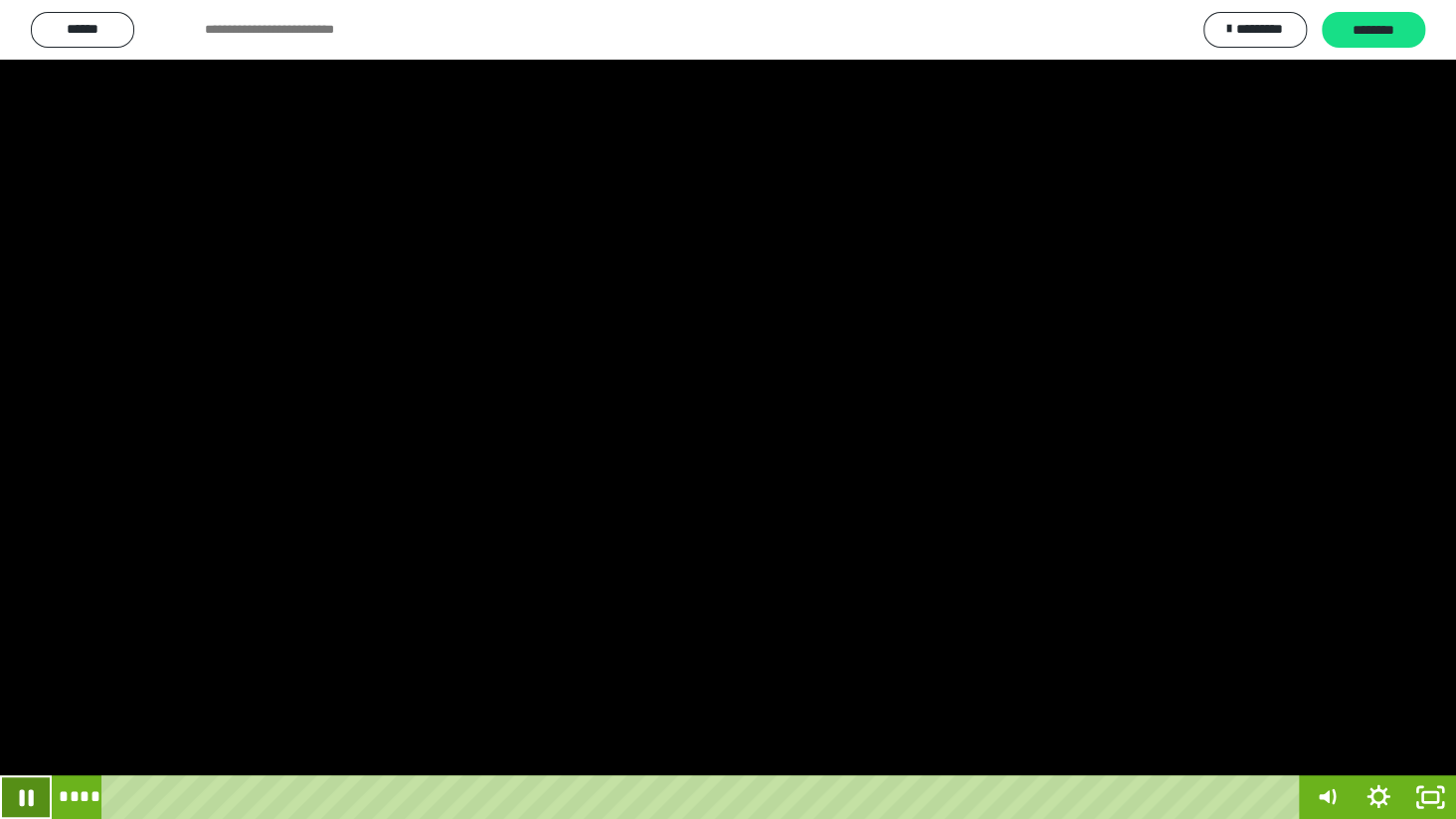 click 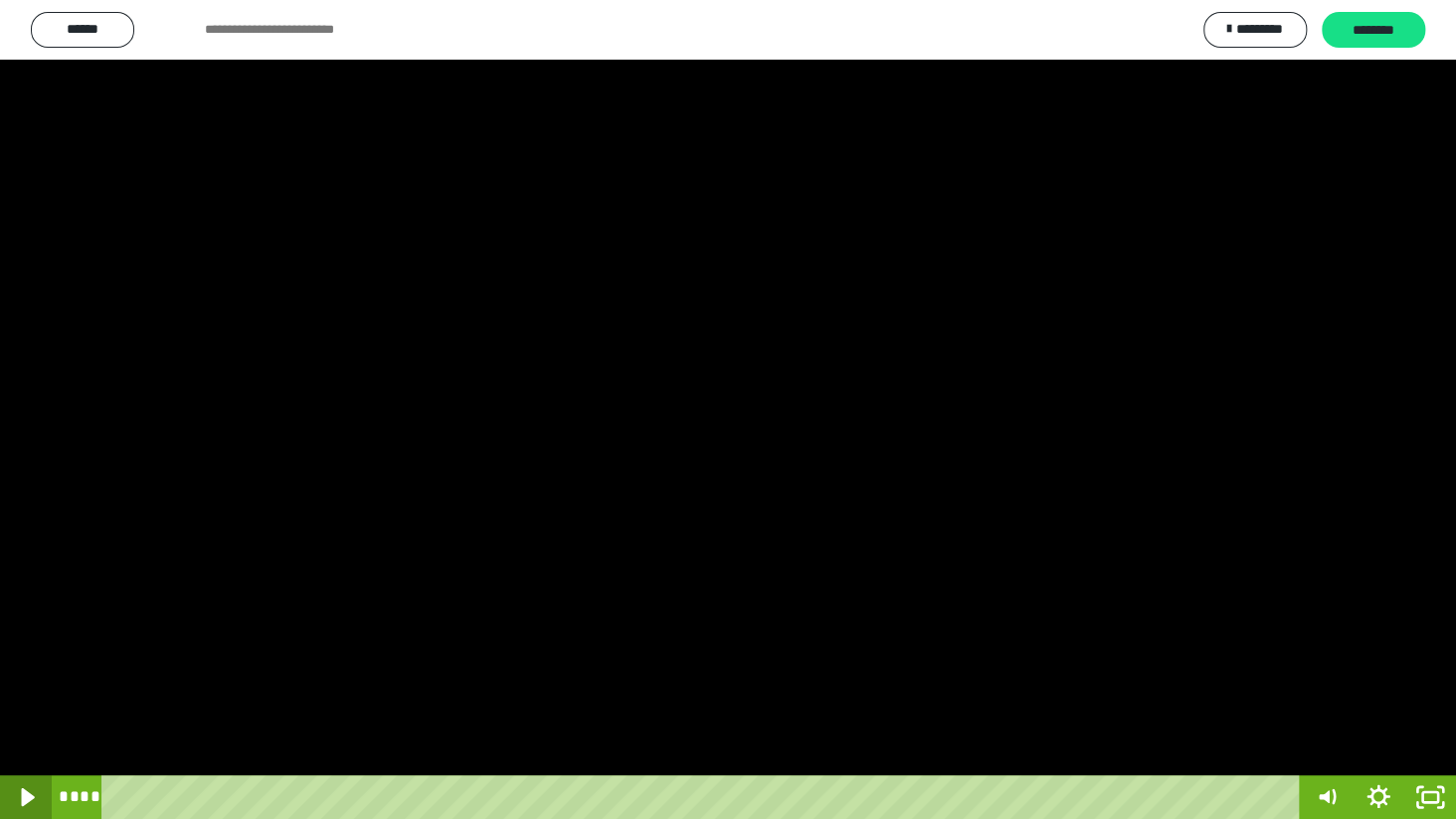 click 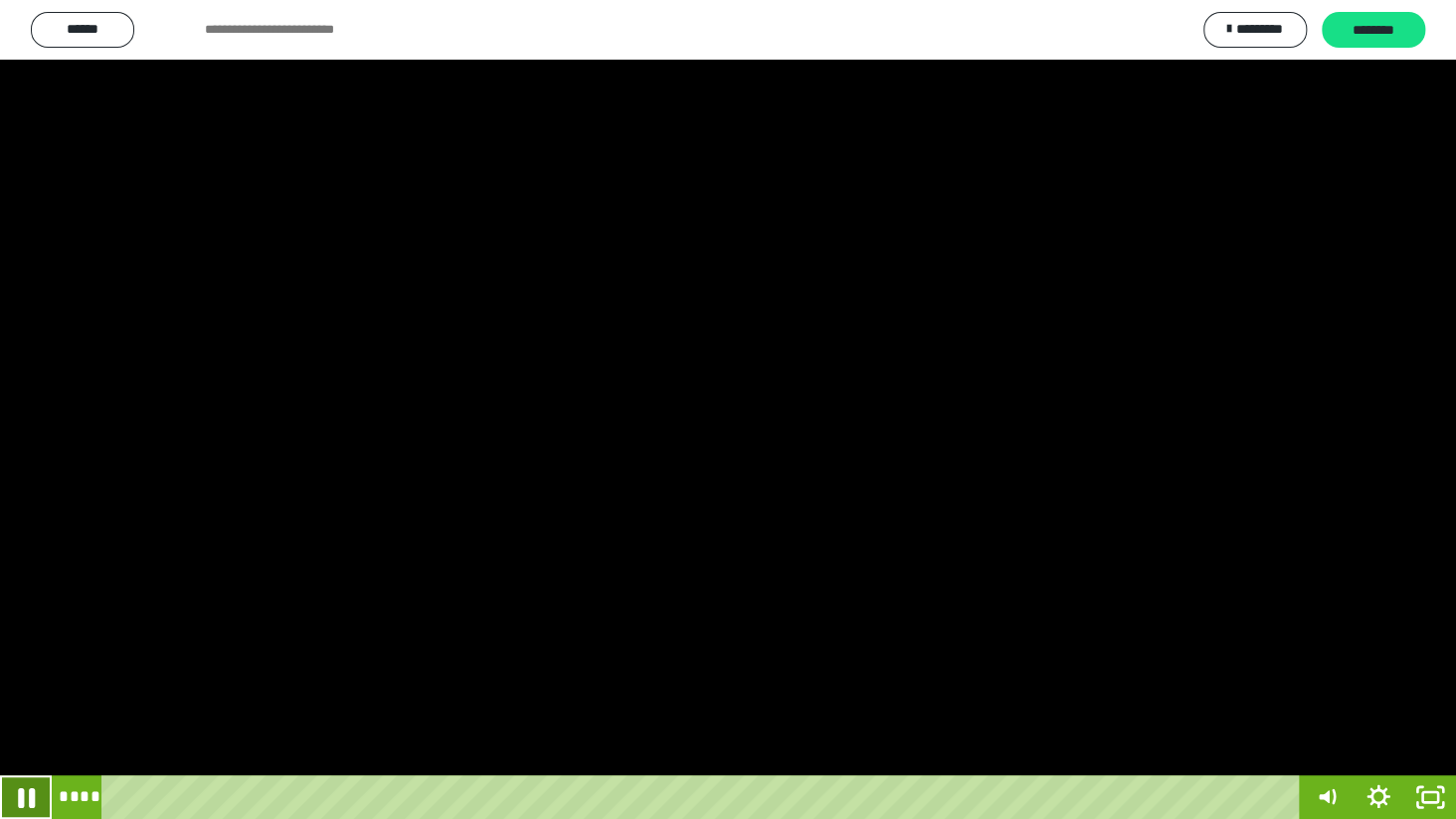 click 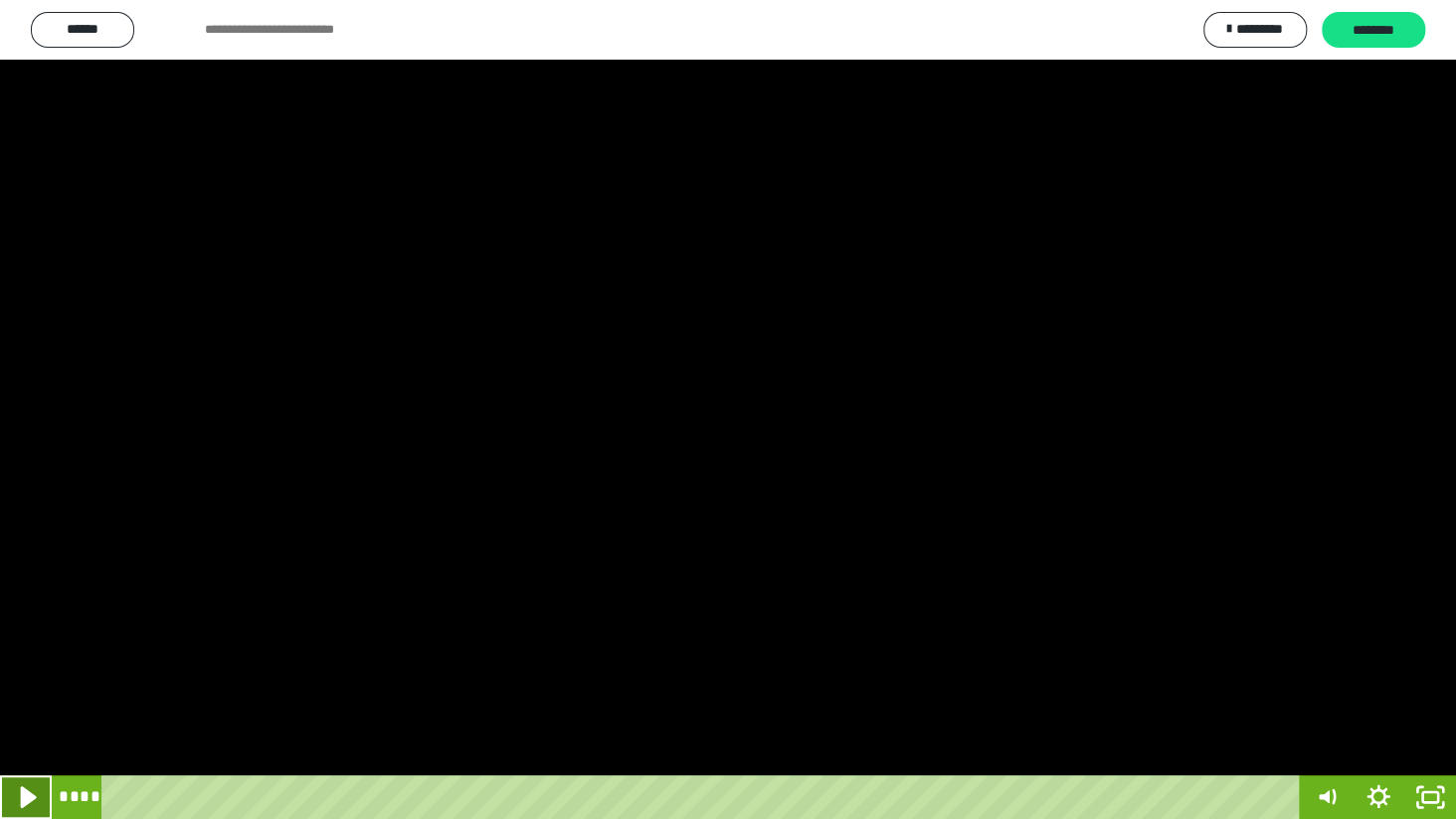 click 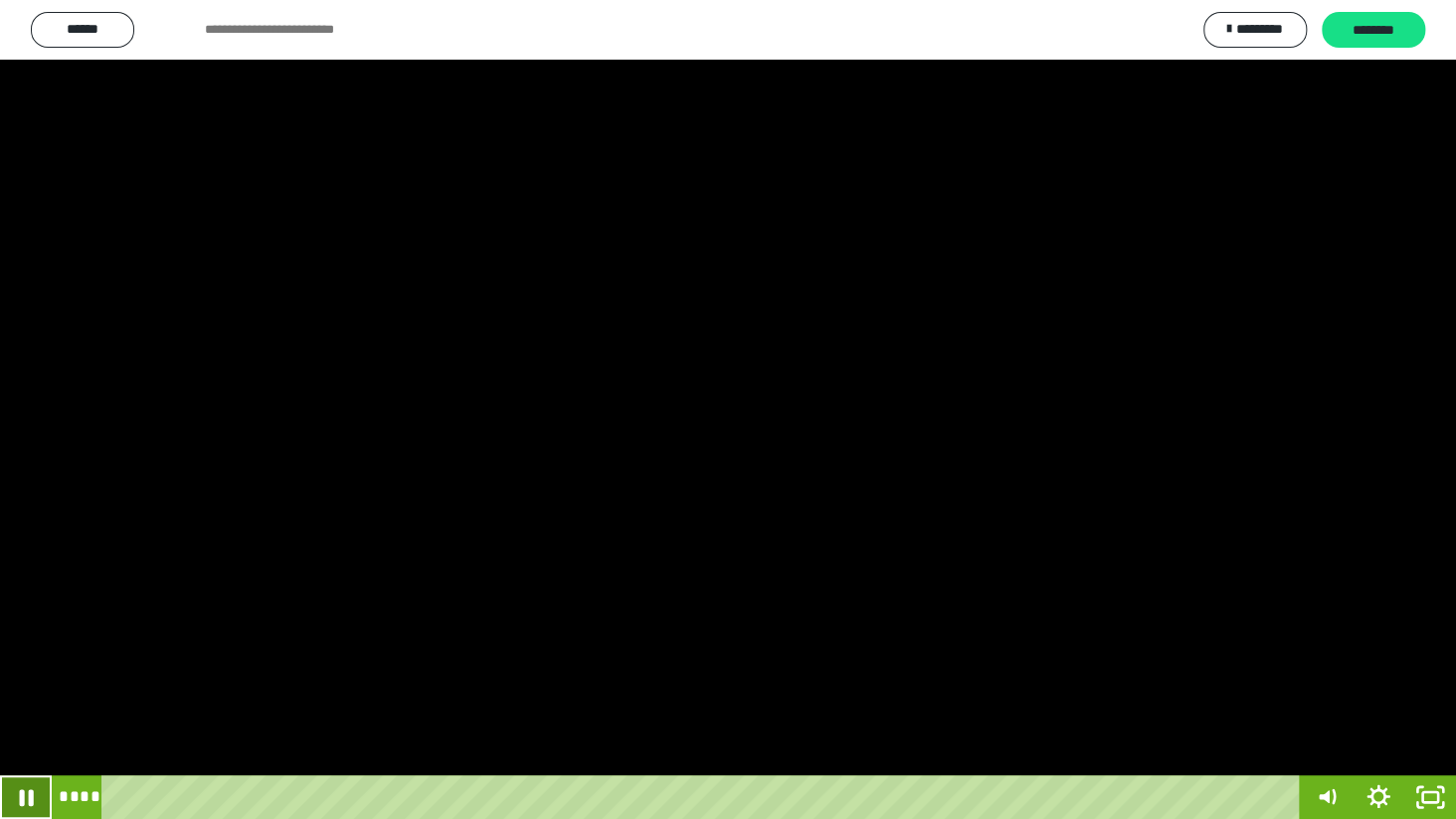 click 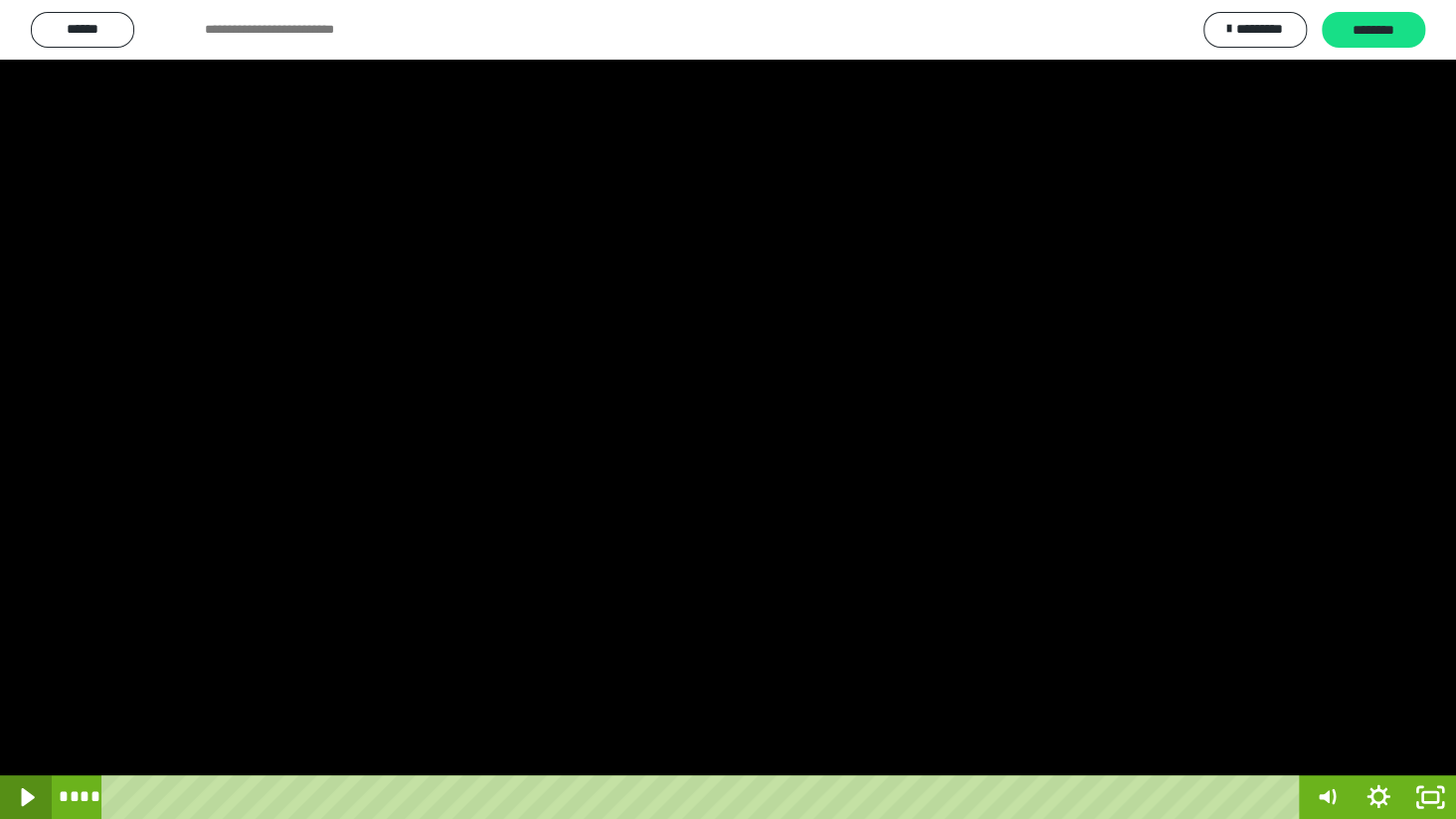 click 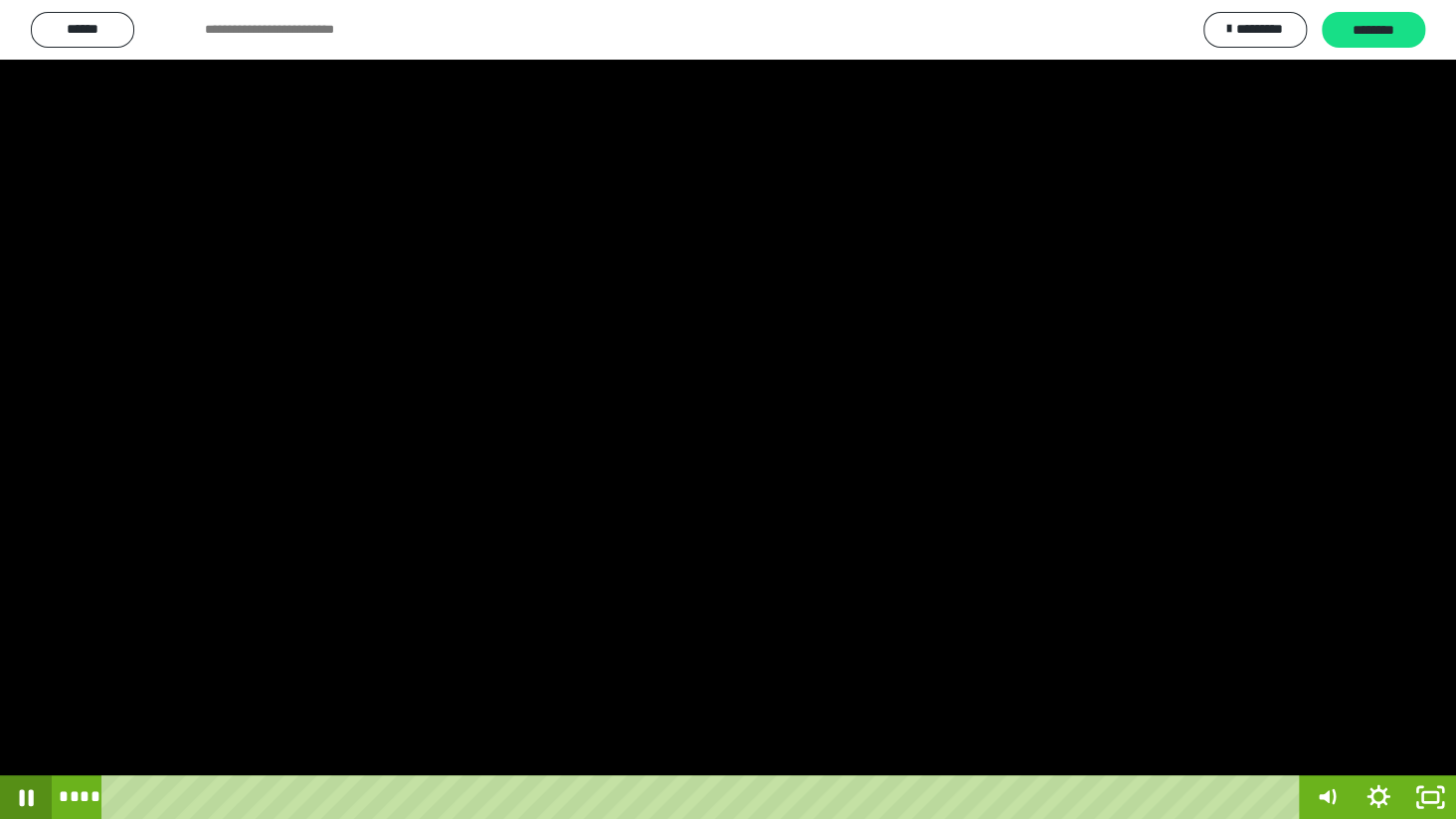 click 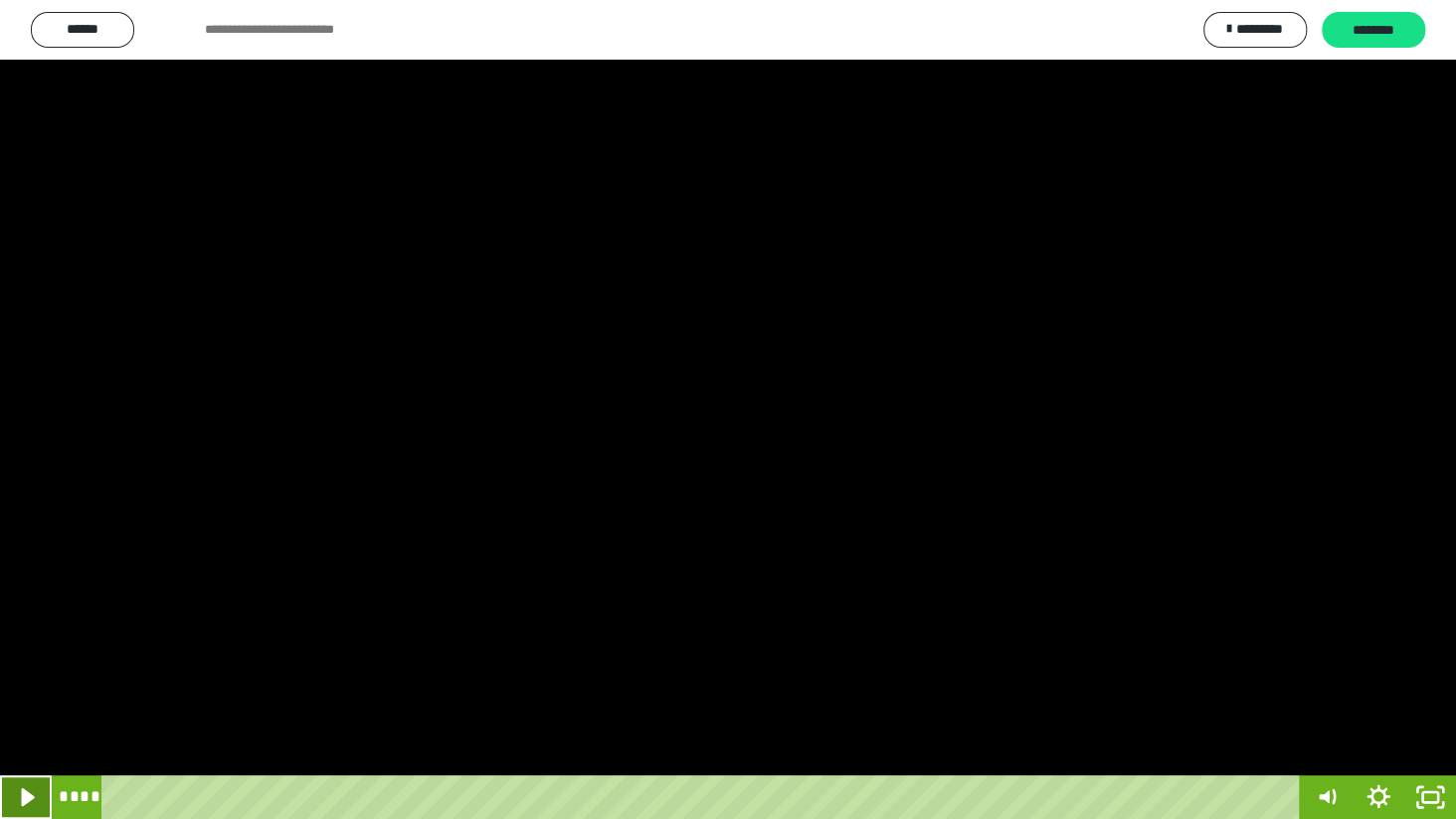 click 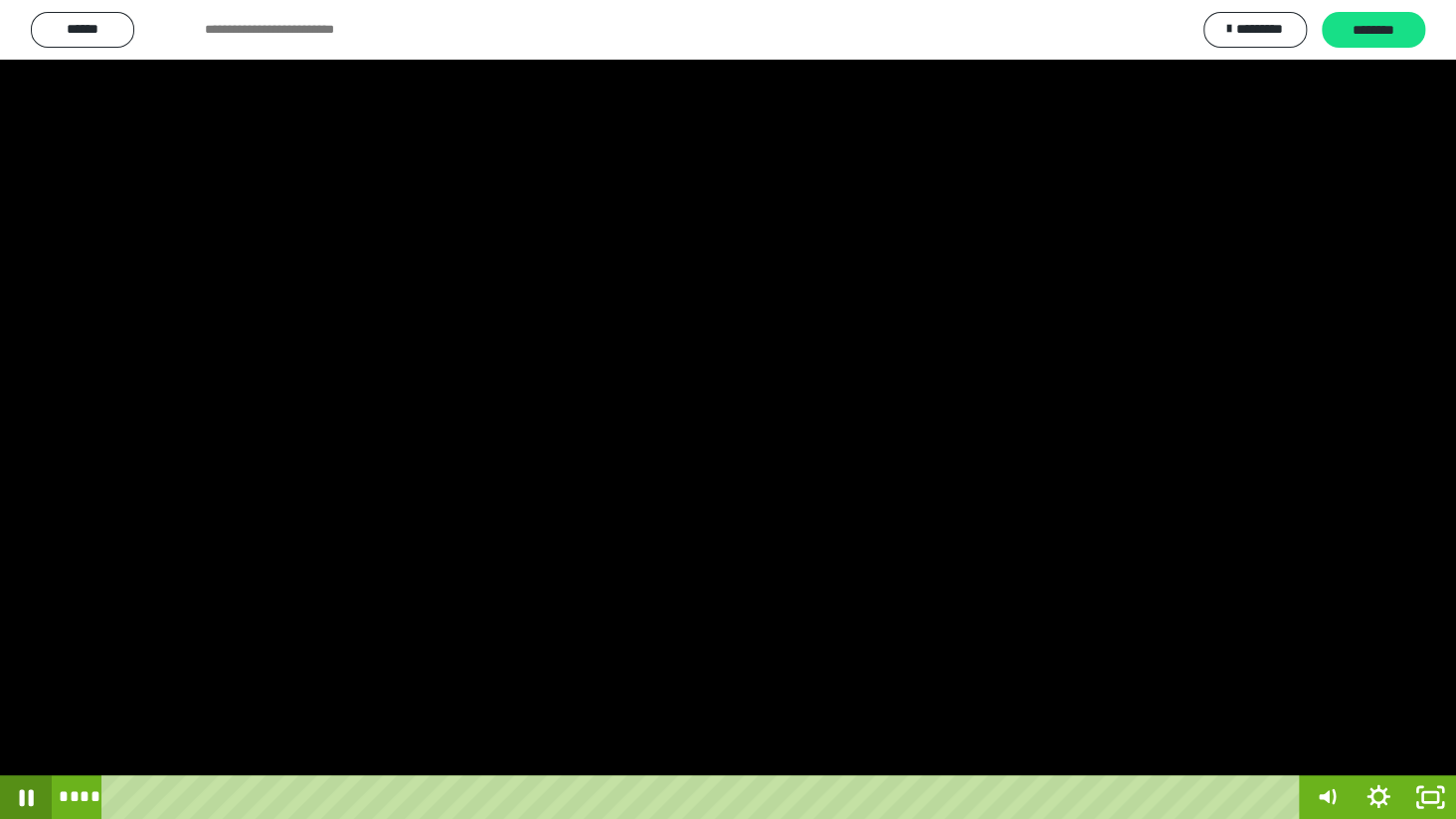 click 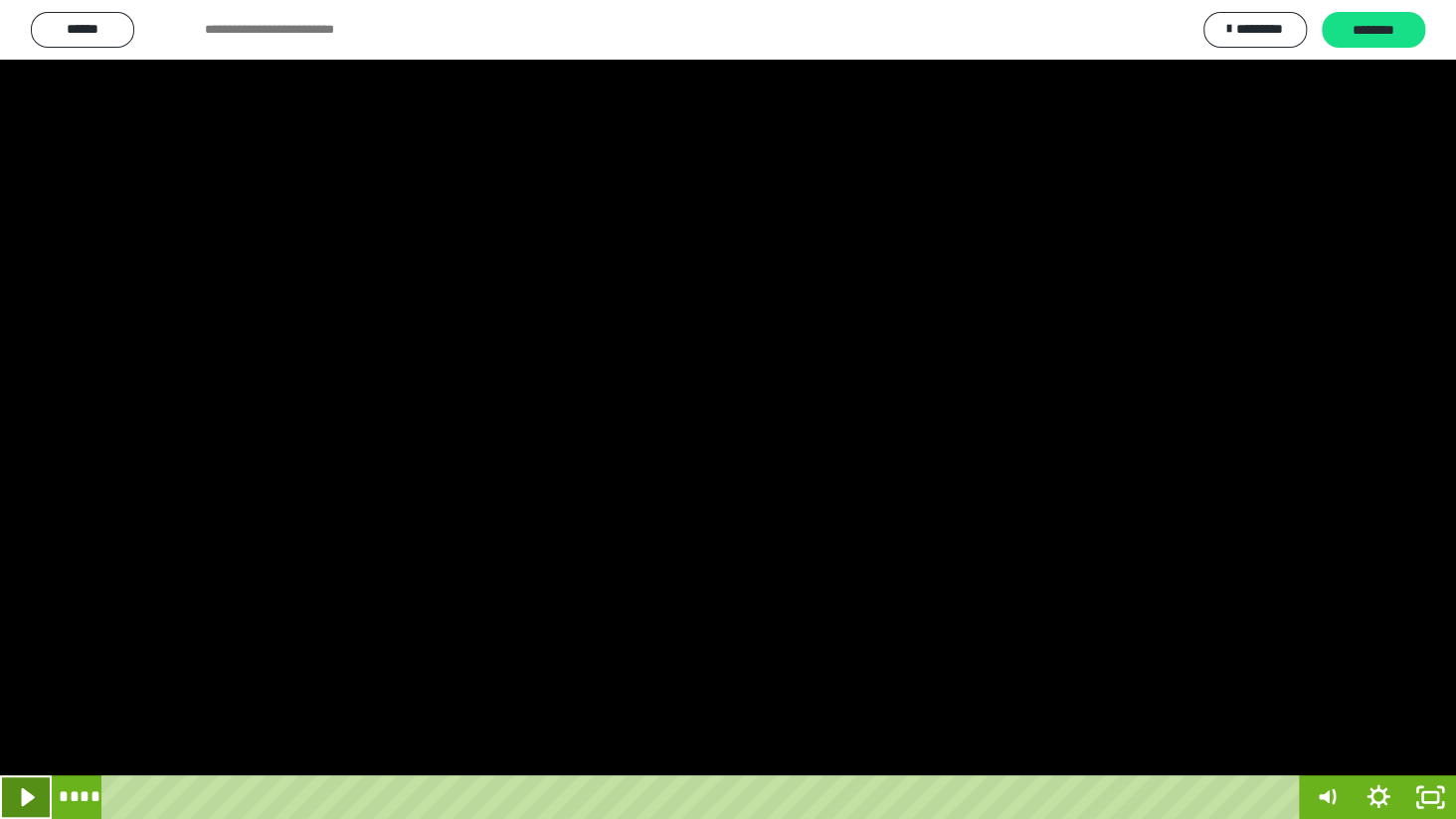 click 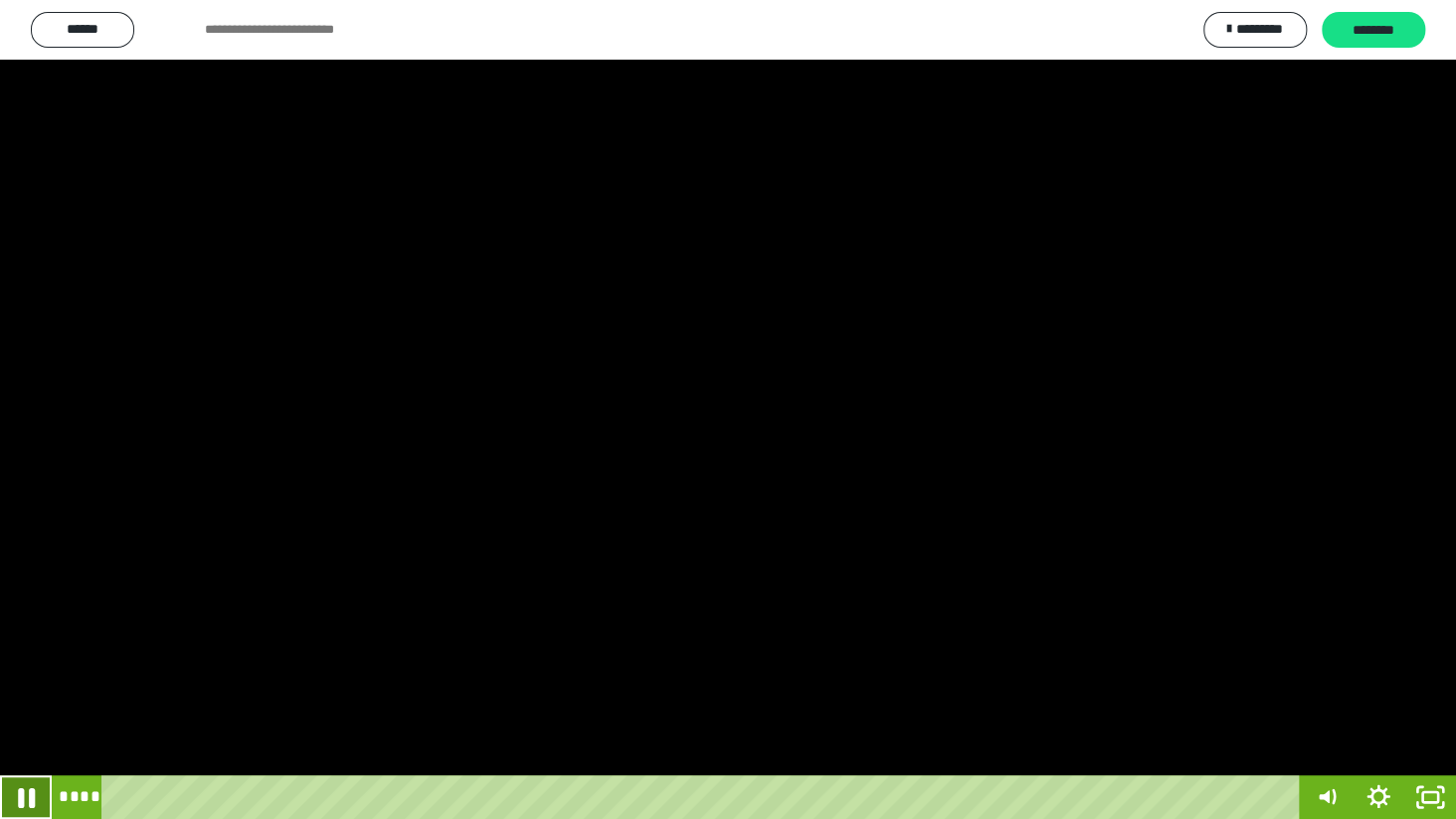 click 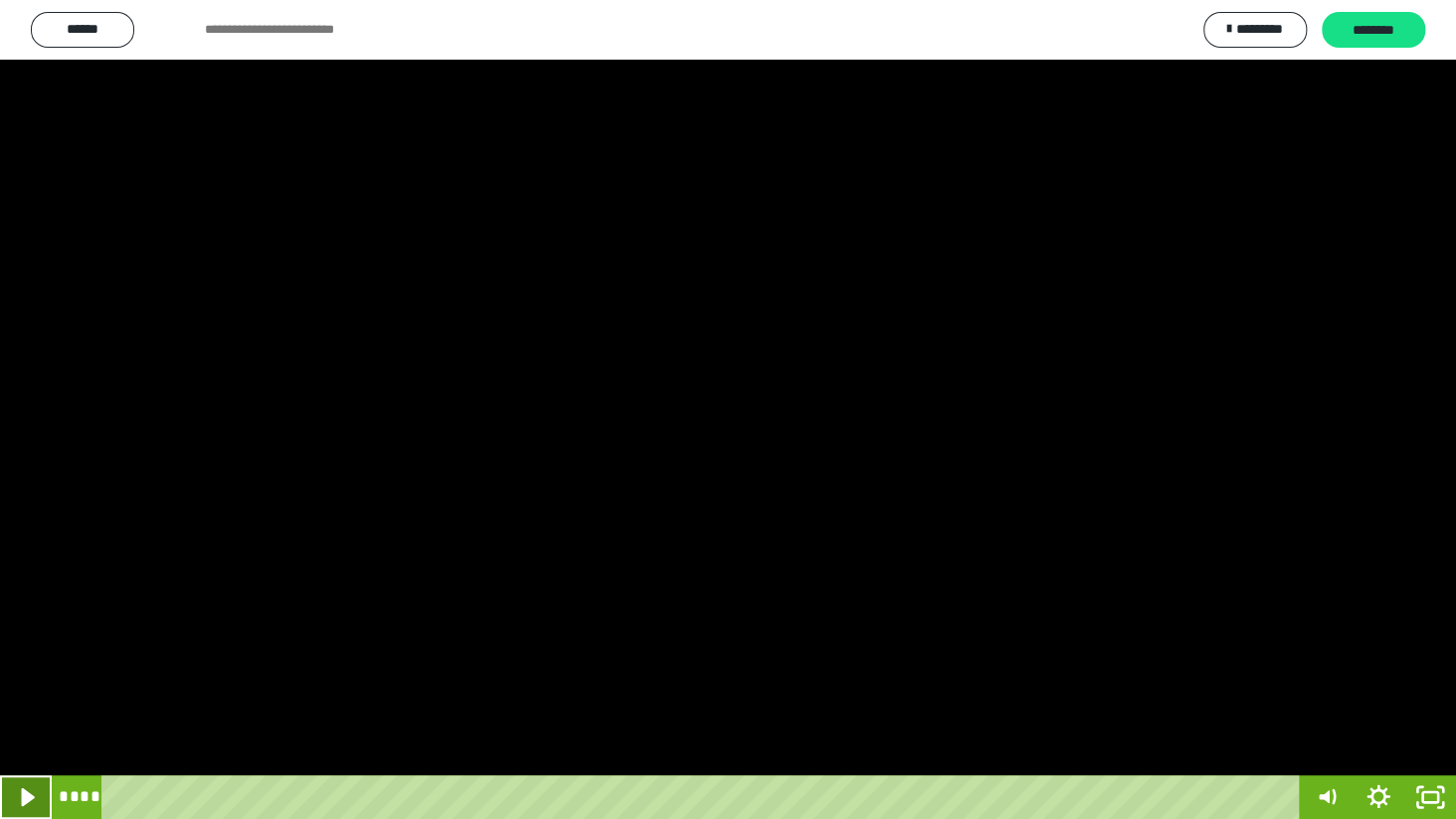 click 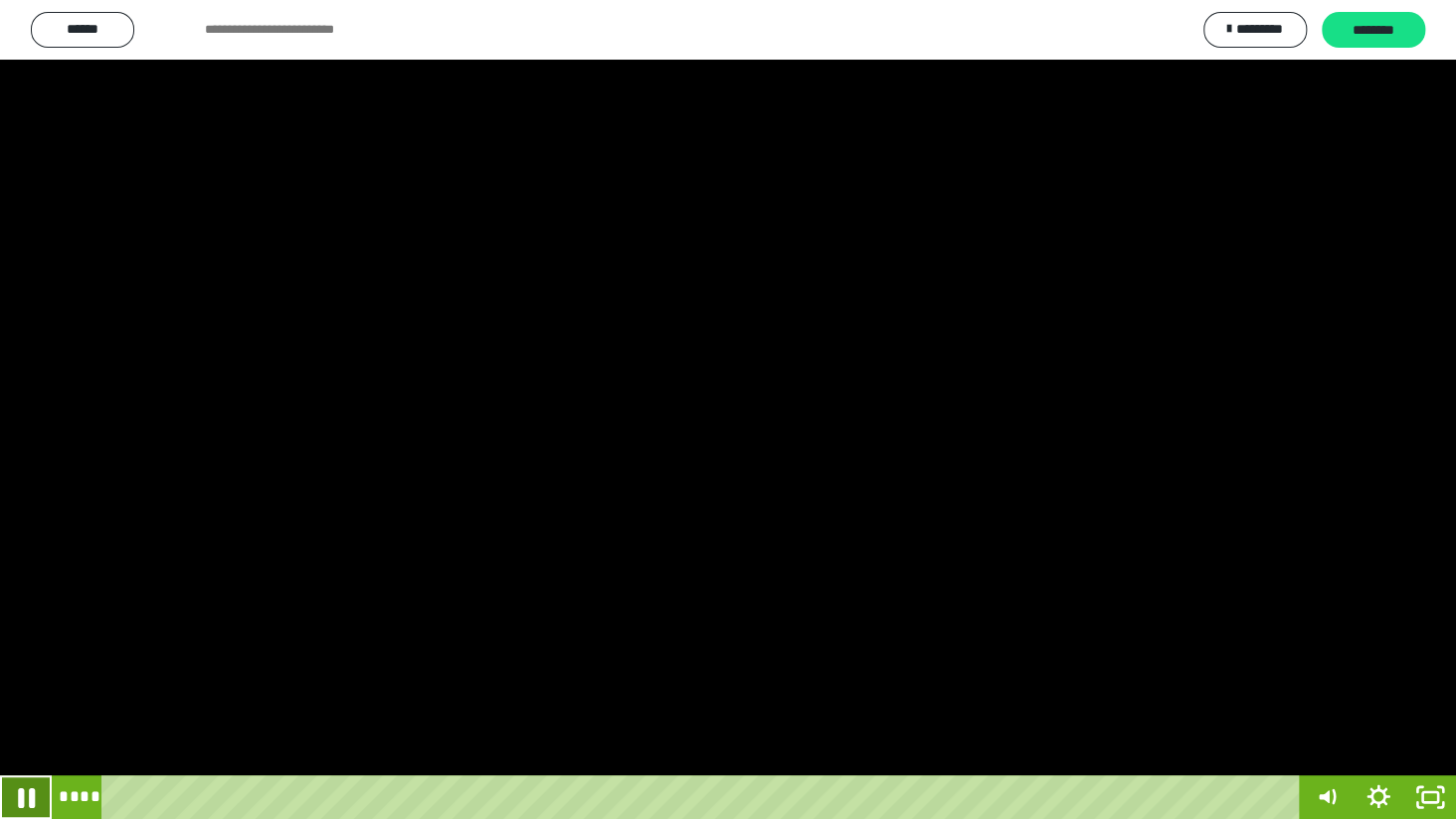 click 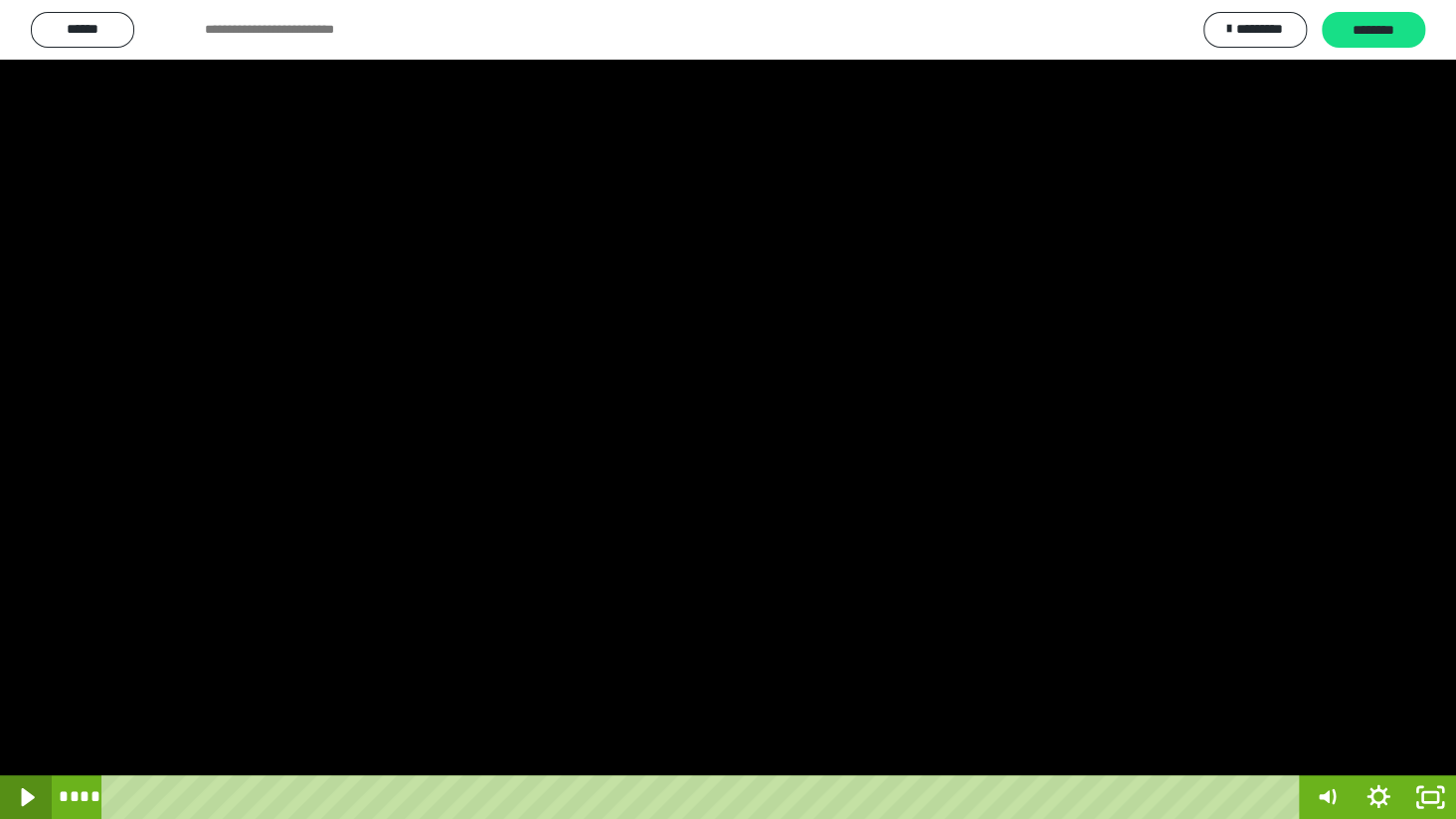 click 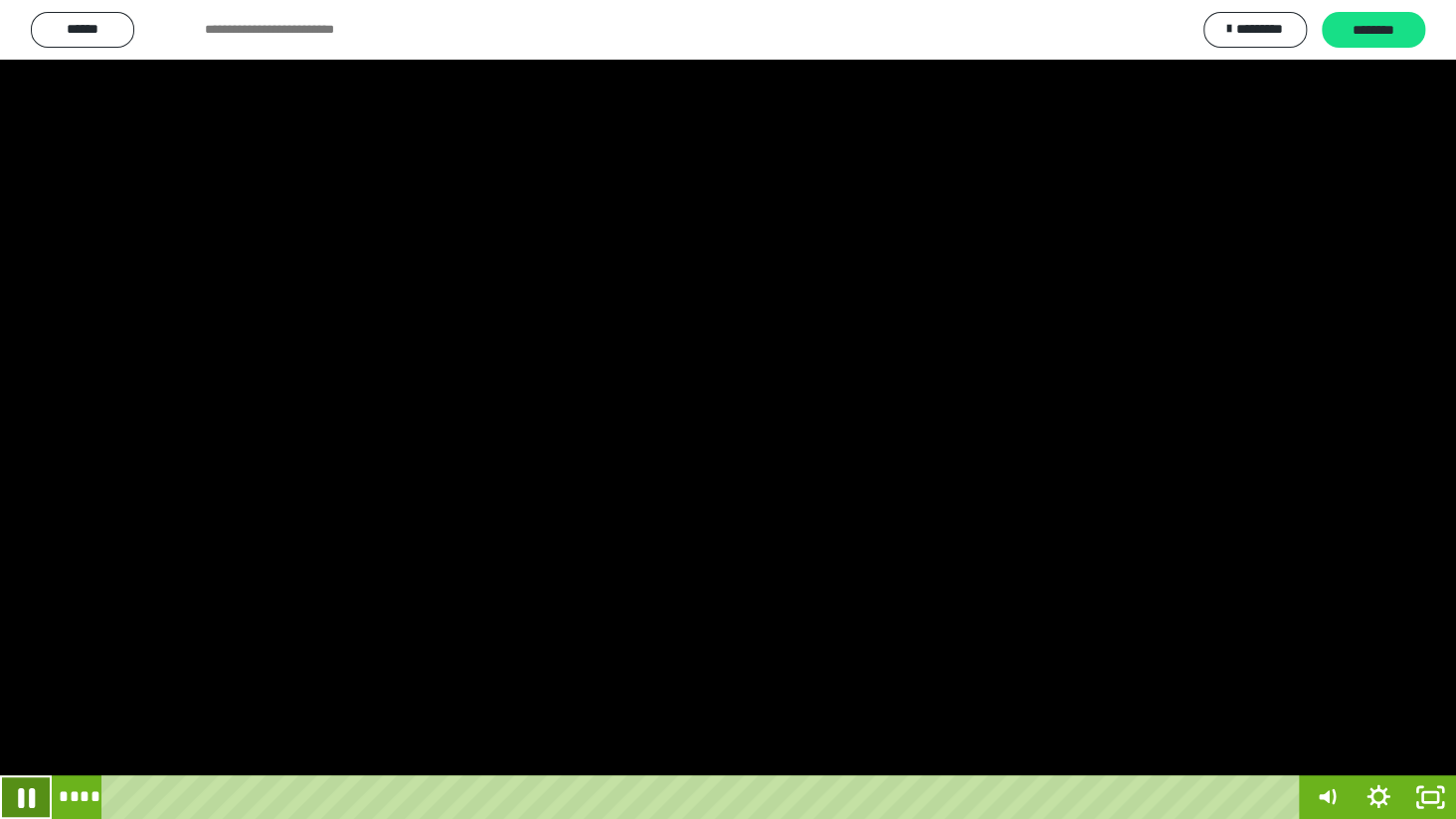 click 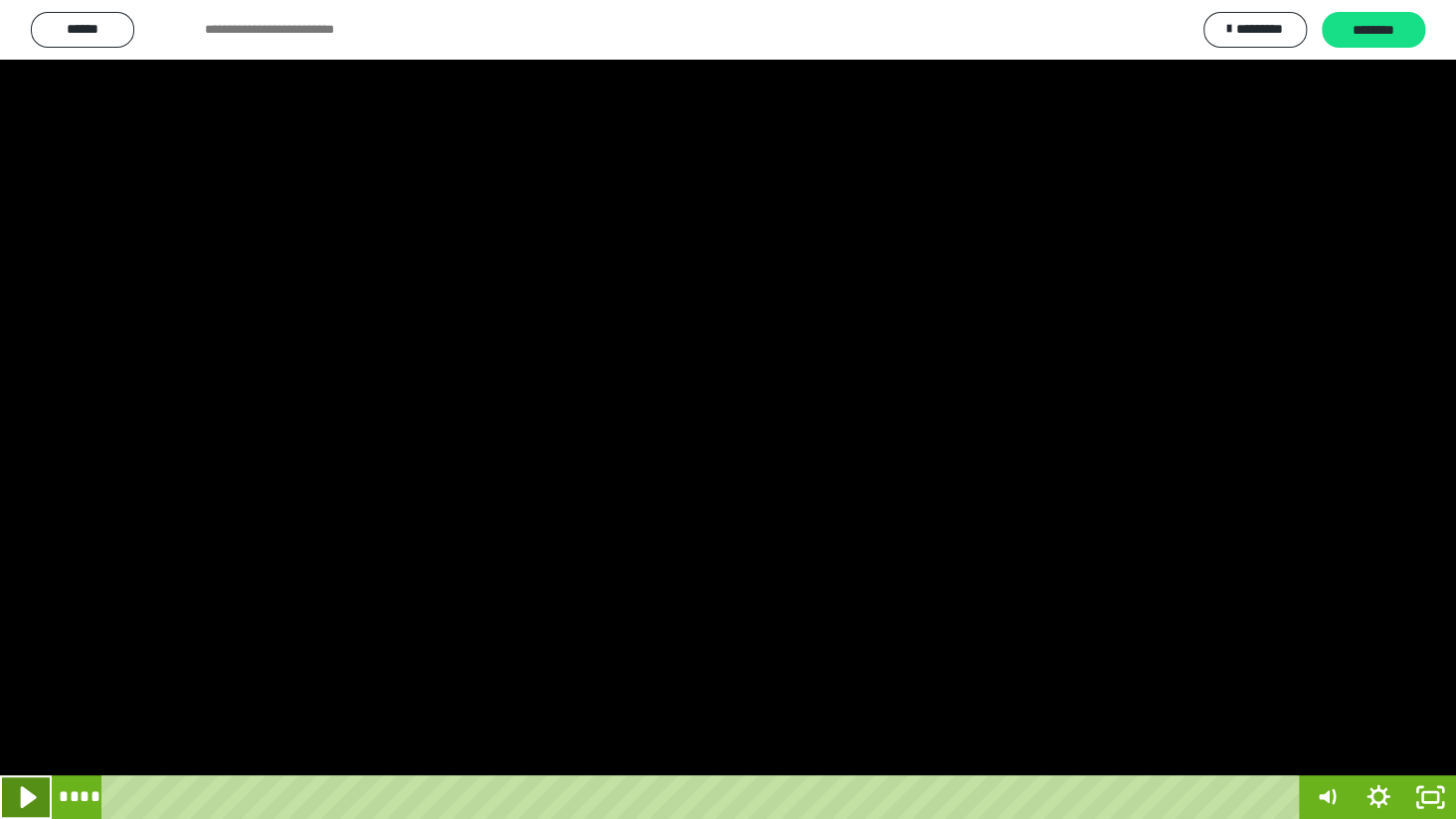 click 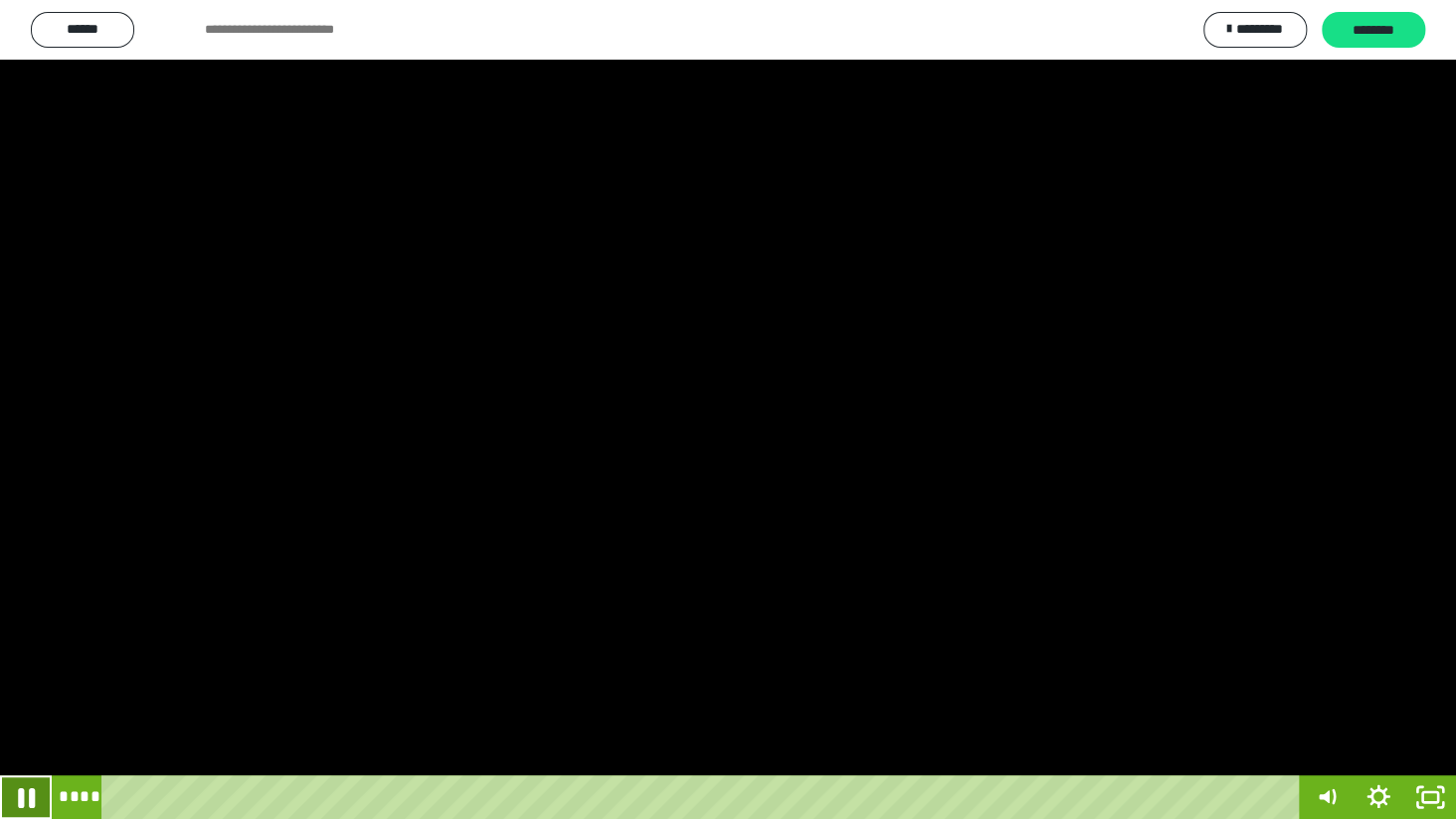 click 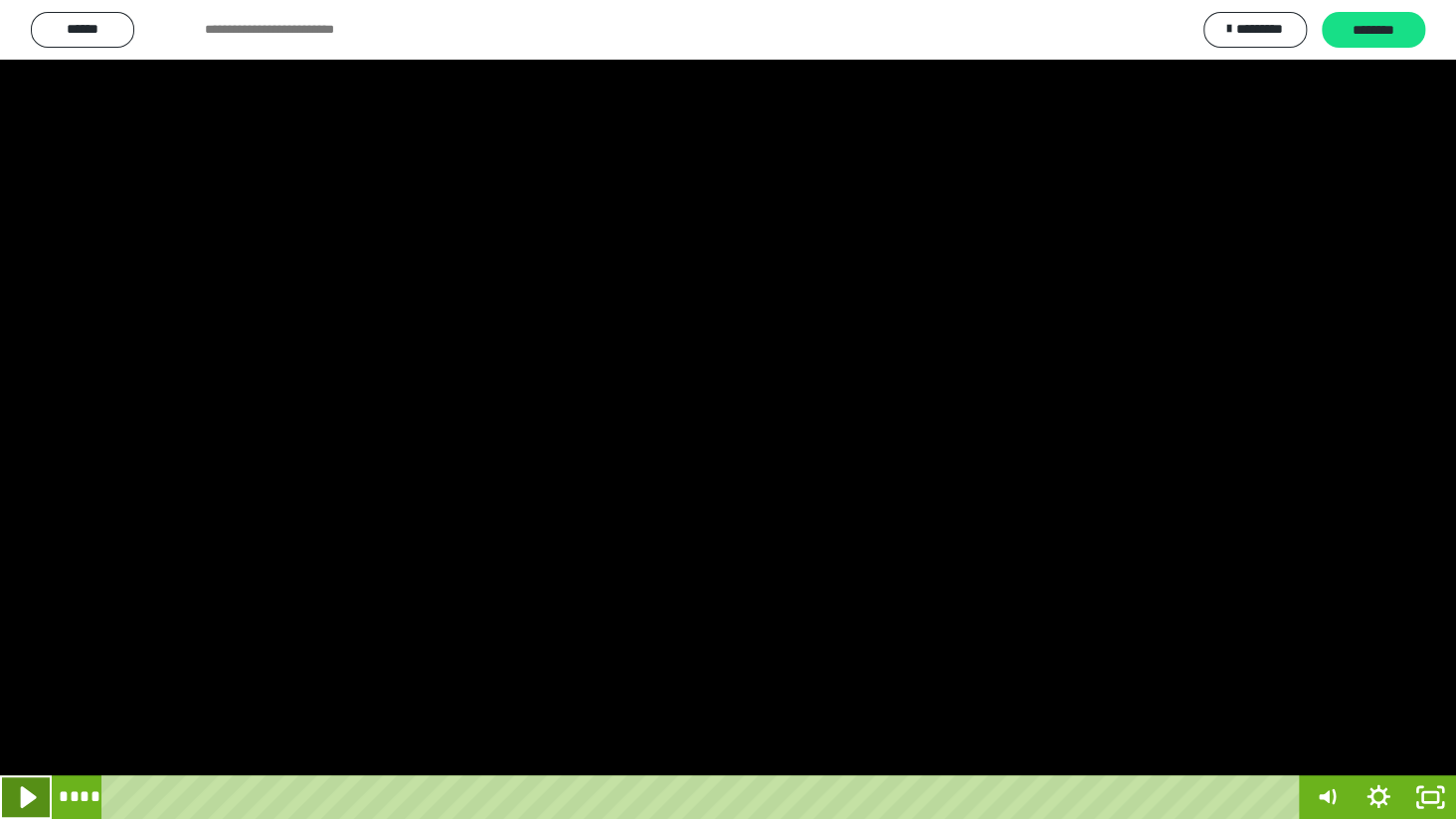 click 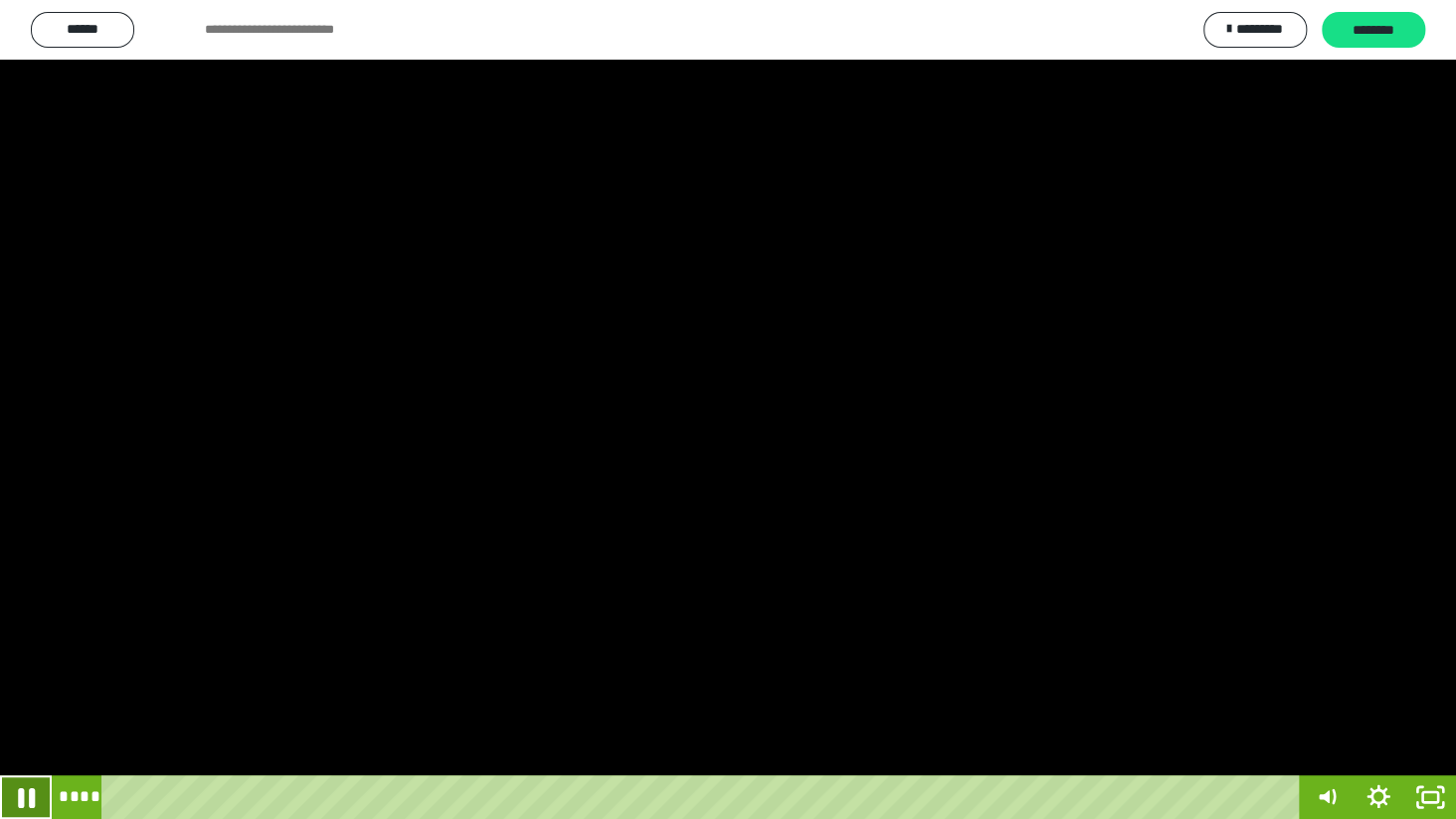 click 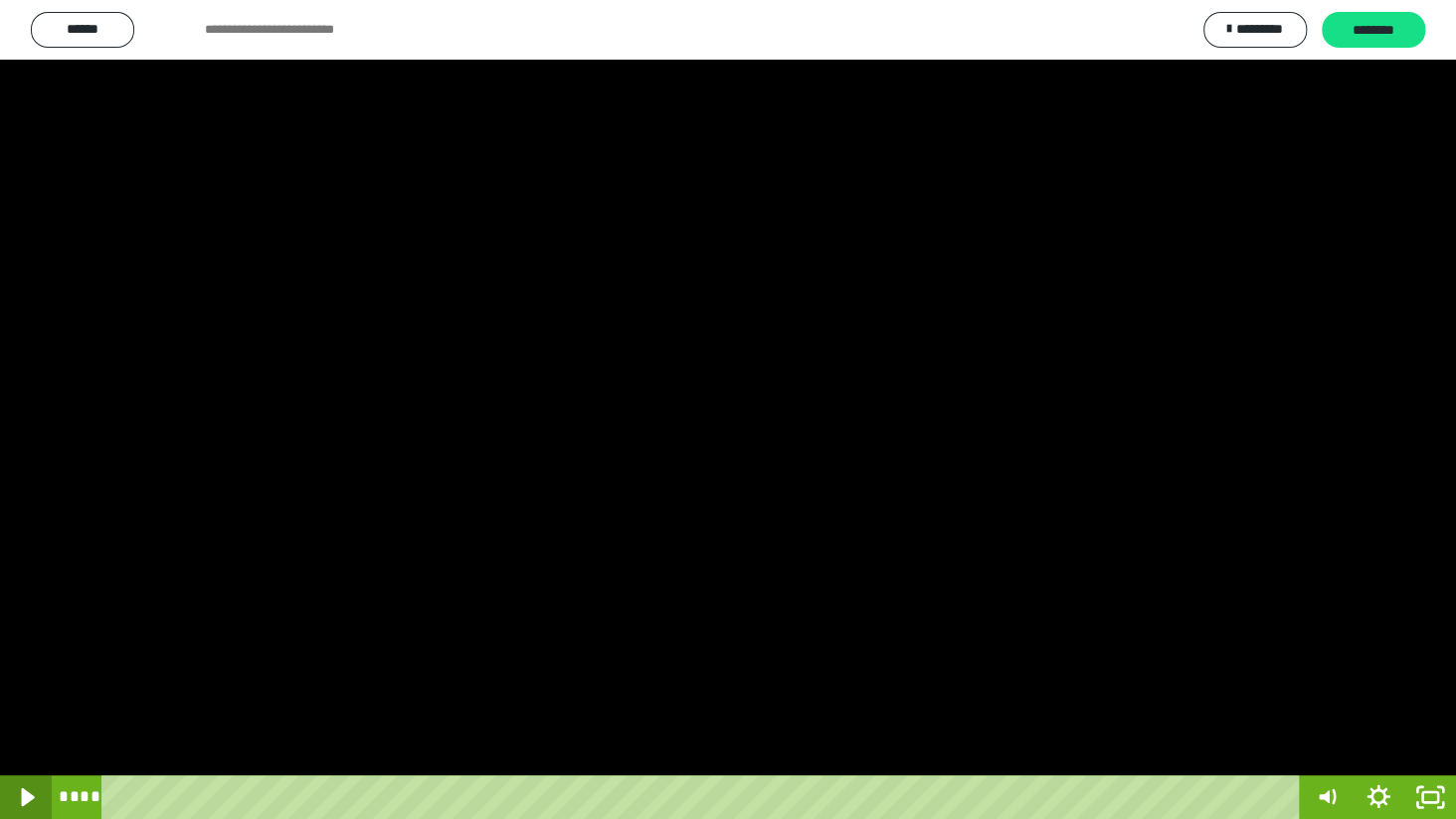 click 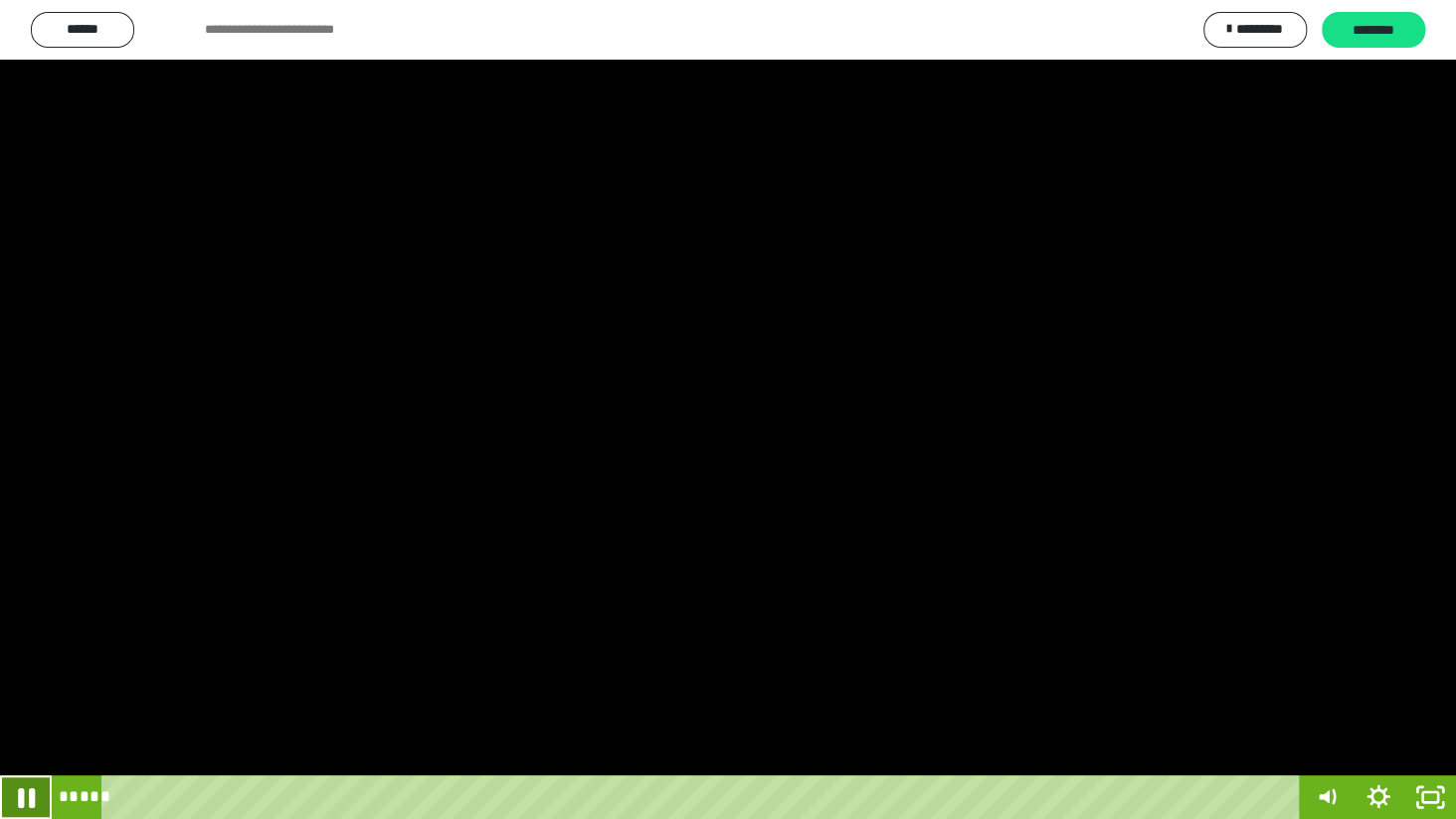 click 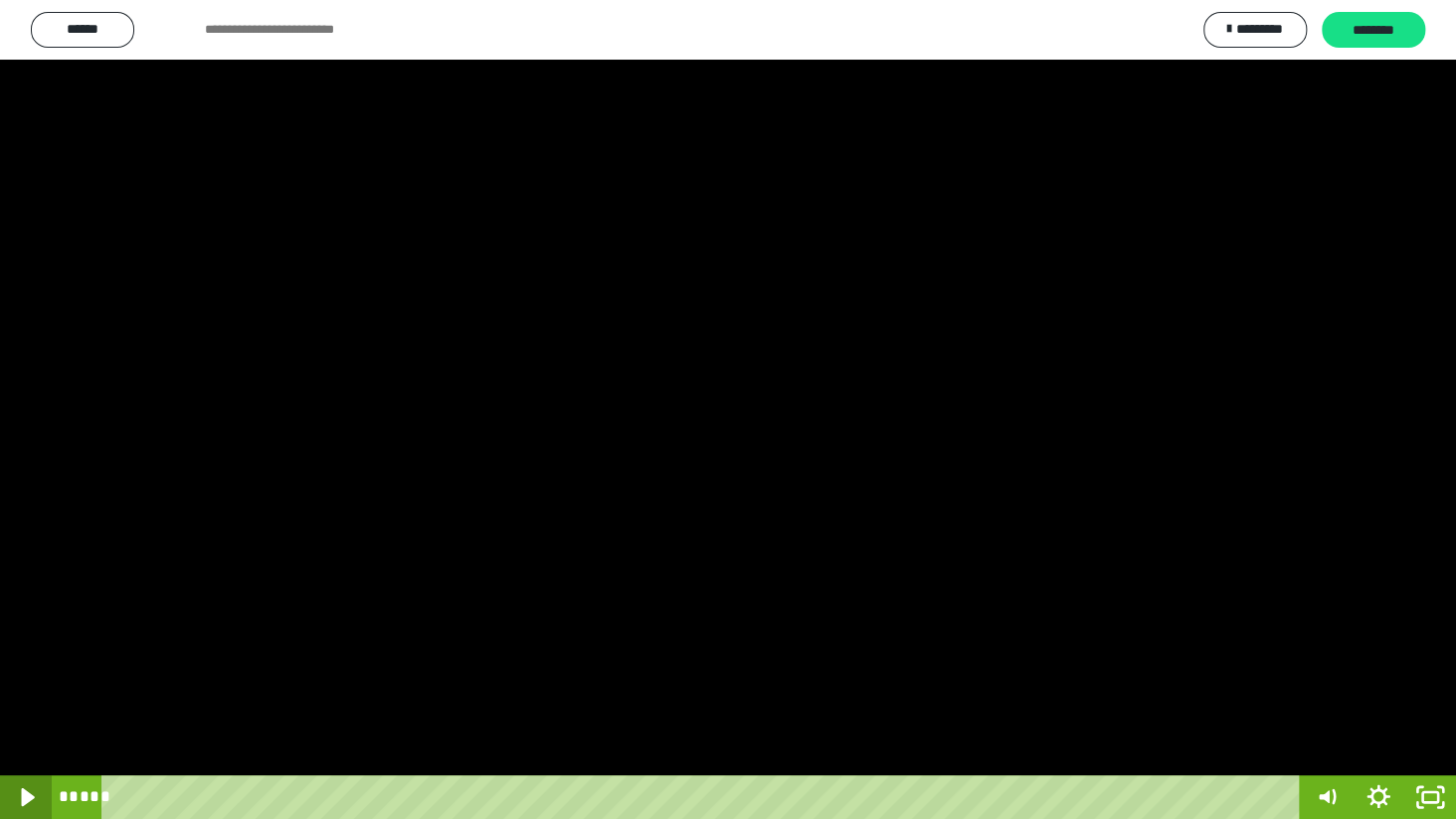 click 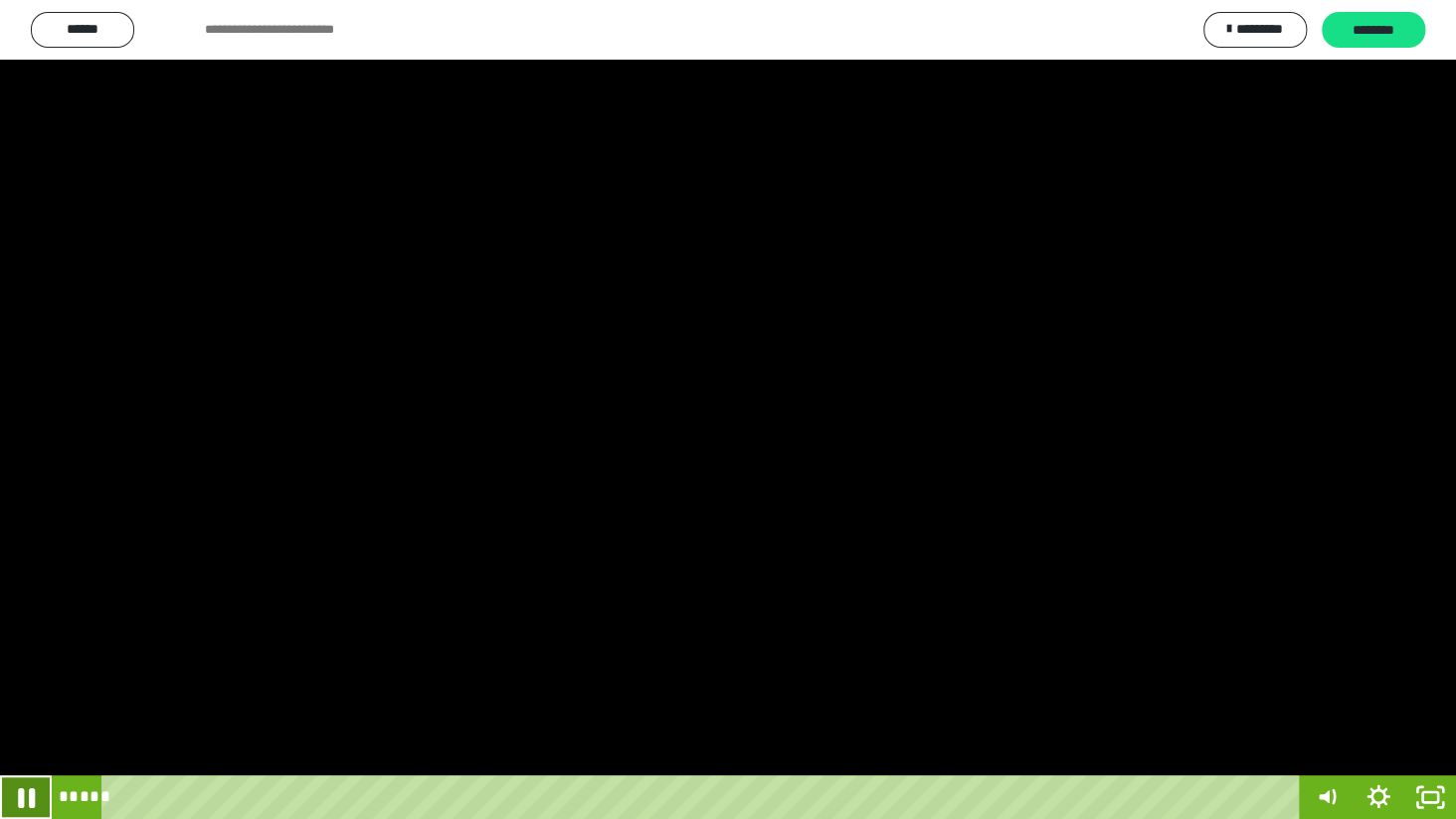 click 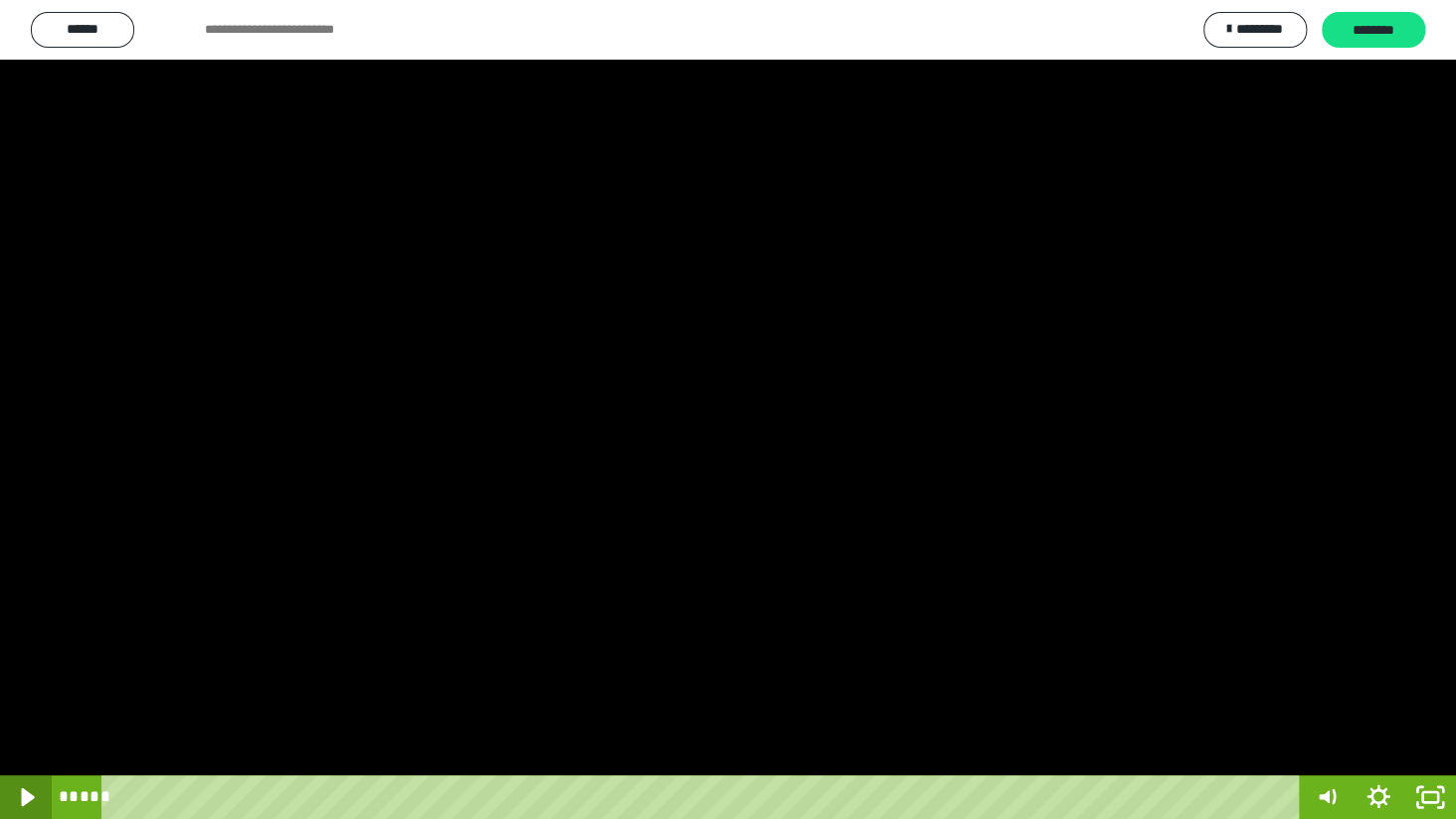click 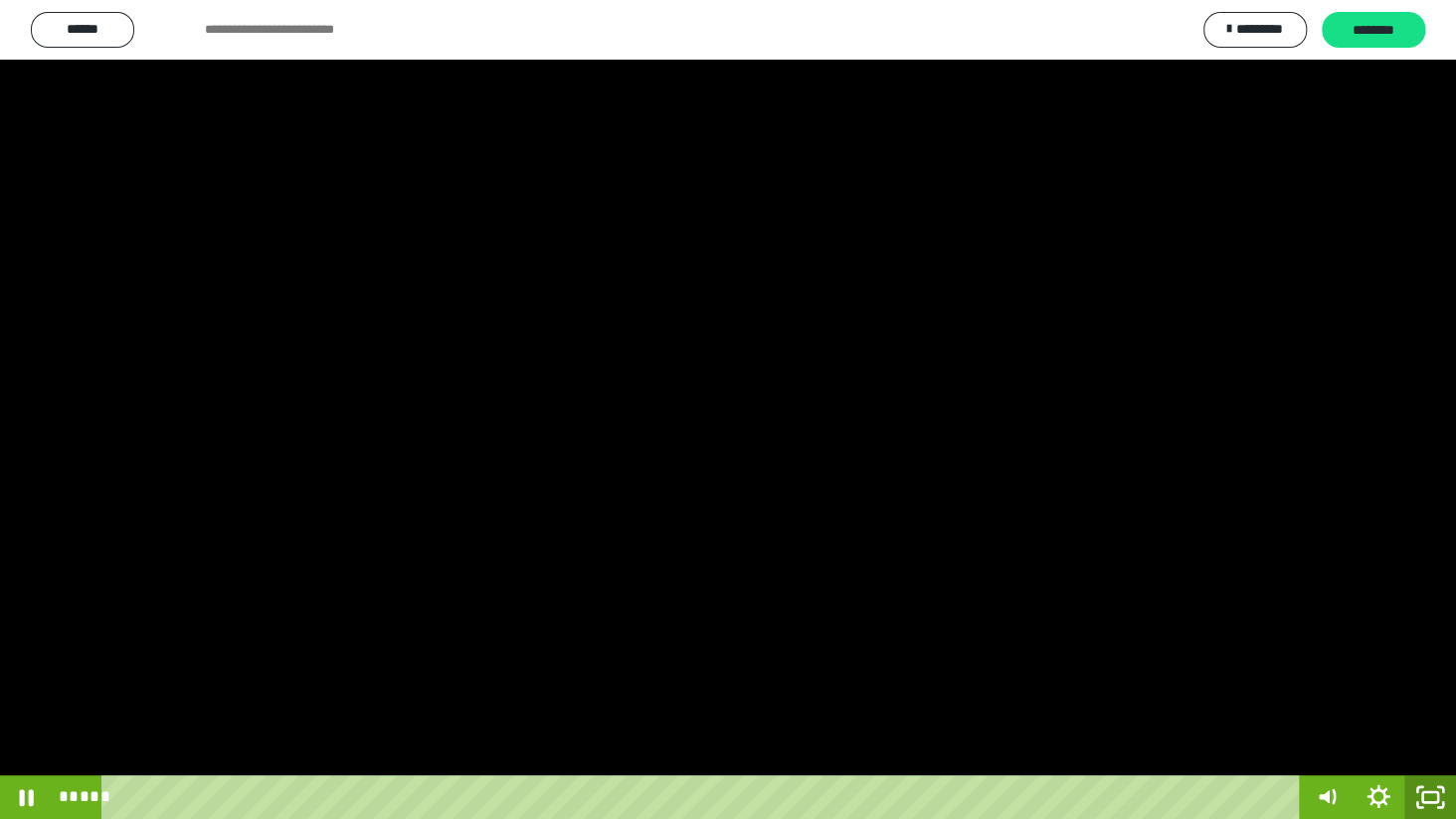 click 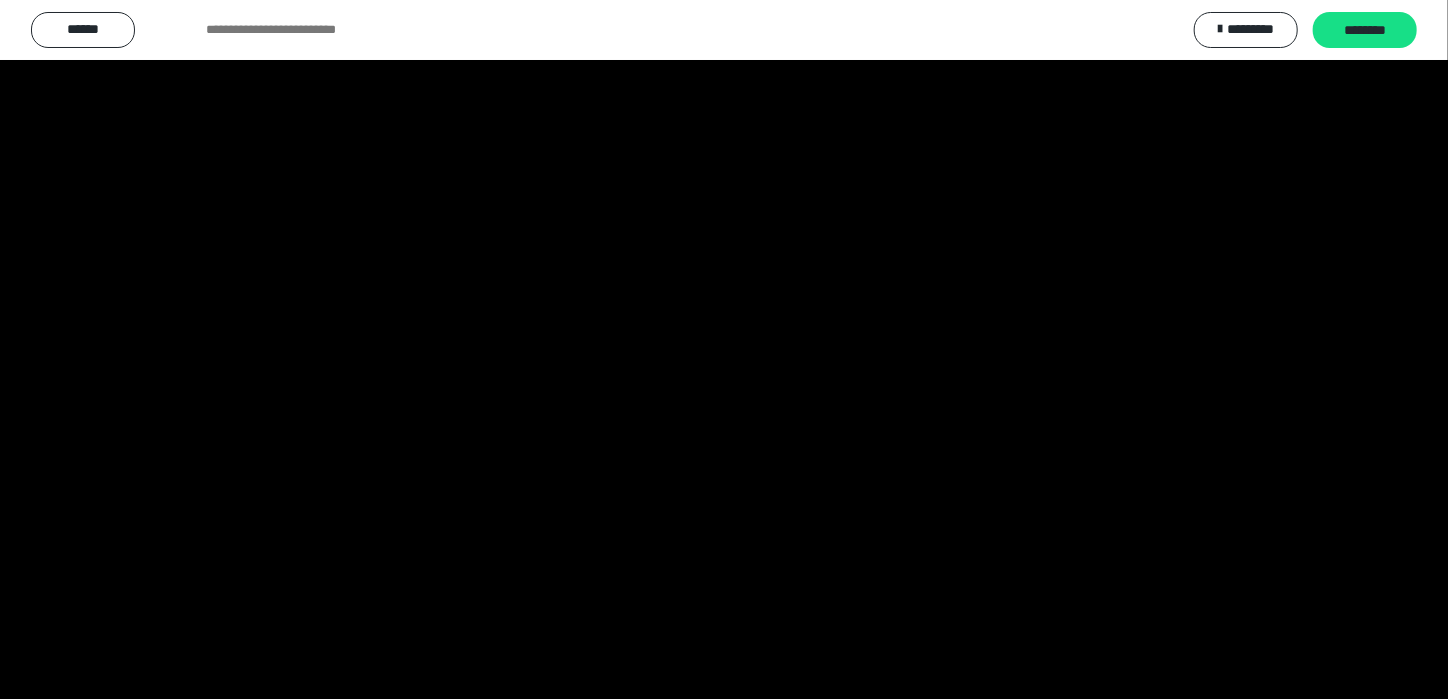 scroll, scrollTop: 0, scrollLeft: 0, axis: both 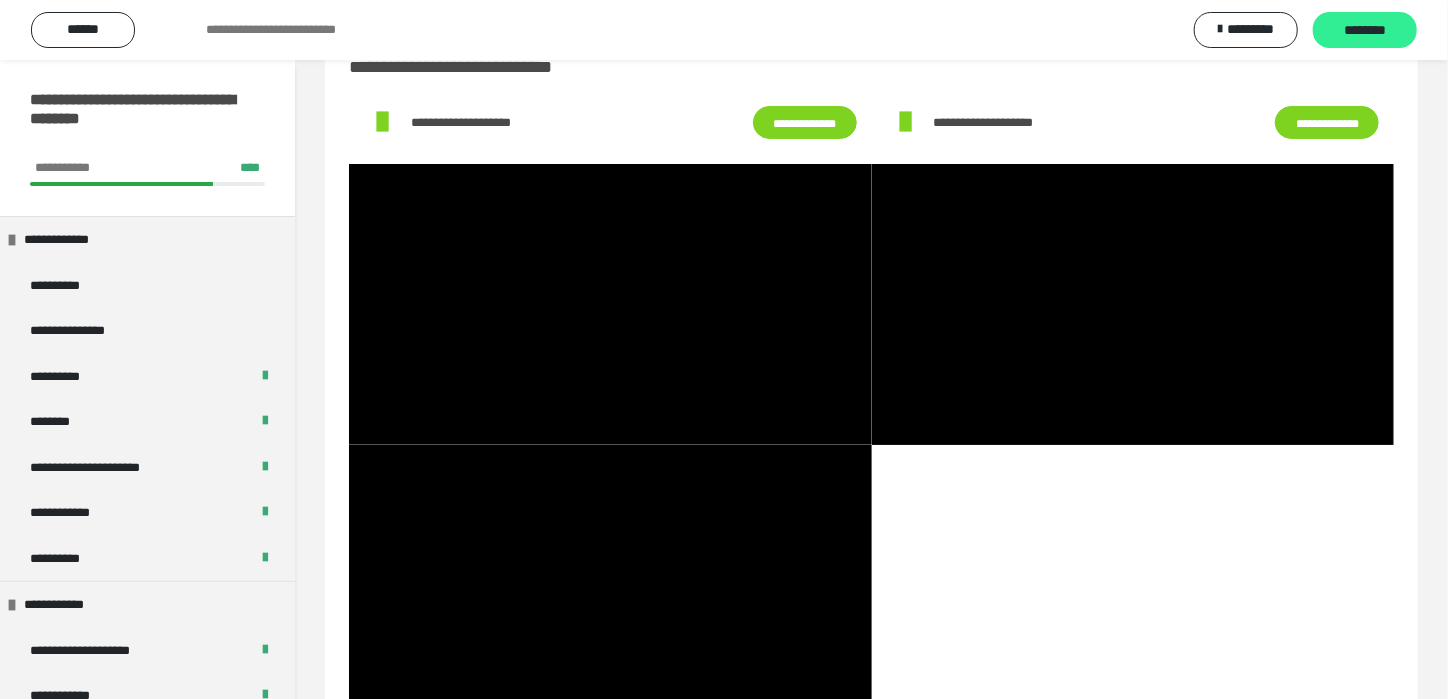 click on "********" at bounding box center [1365, 31] 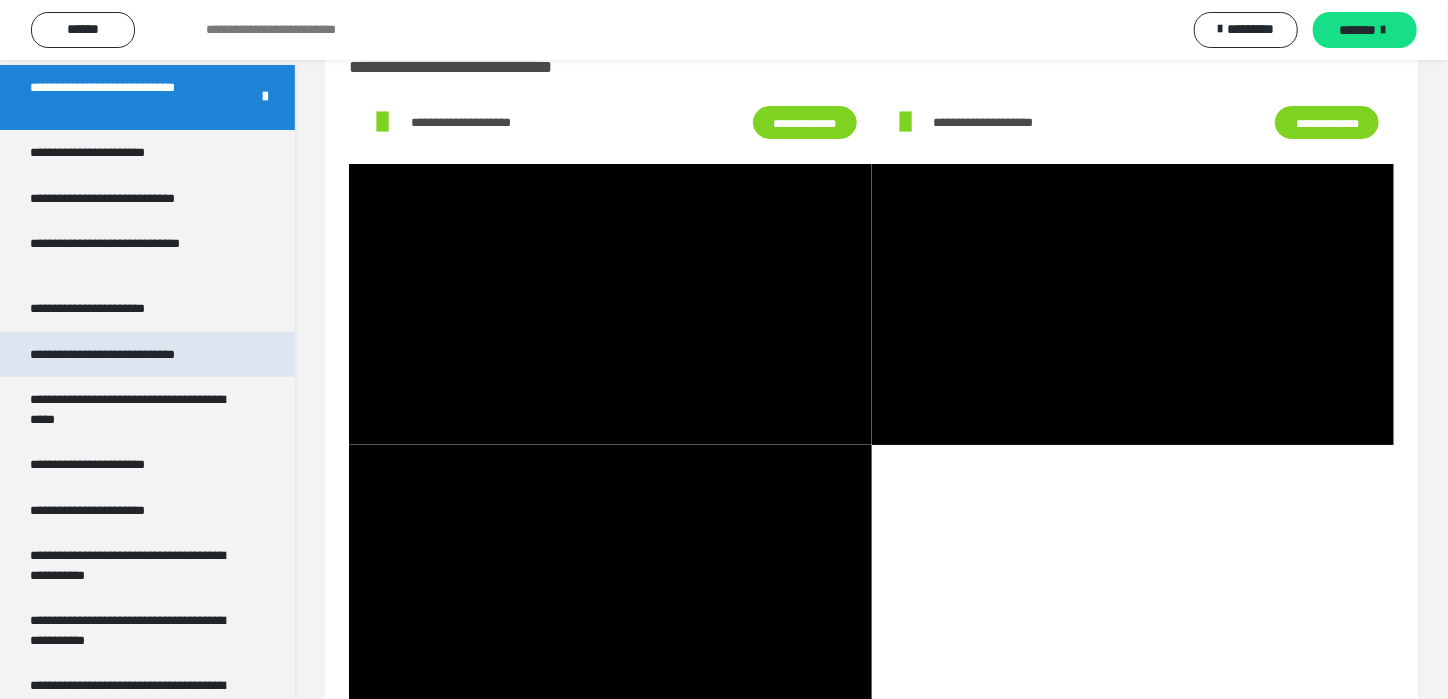 scroll, scrollTop: 3948, scrollLeft: 0, axis: vertical 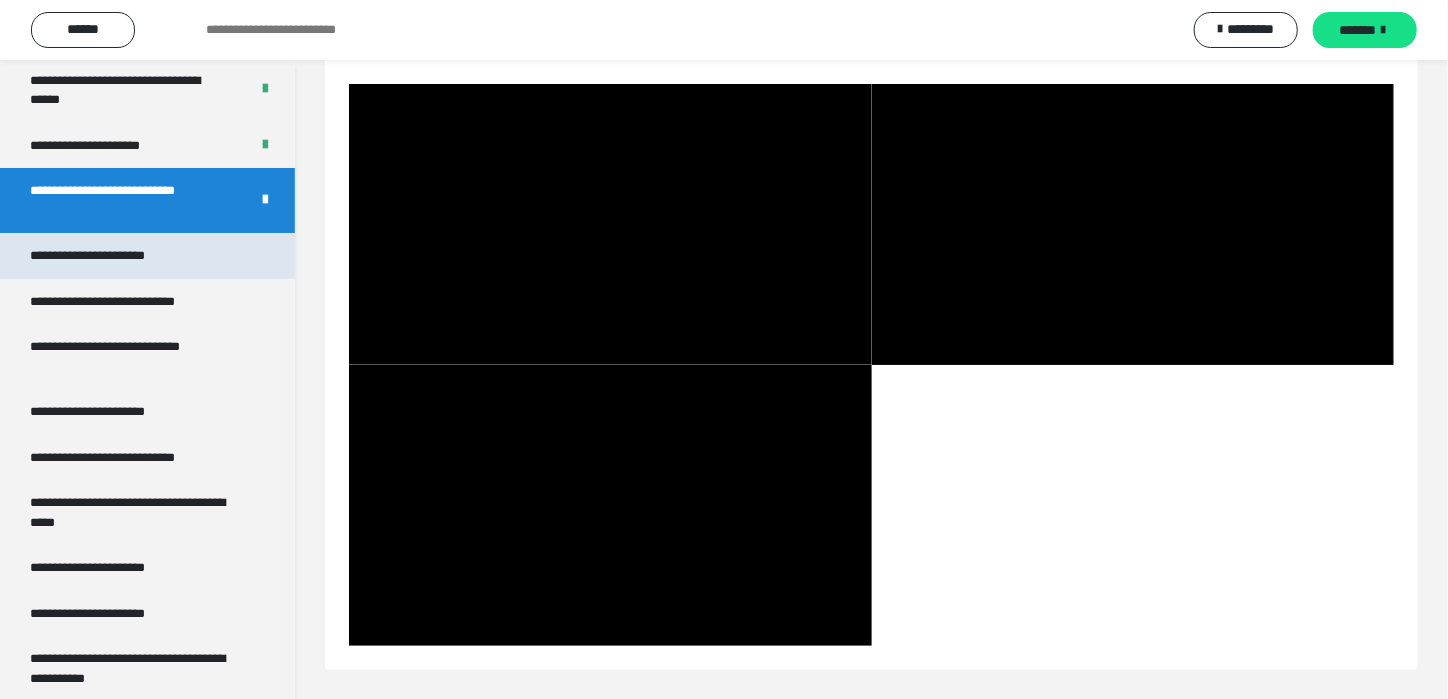 click on "**********" at bounding box center (111, 256) 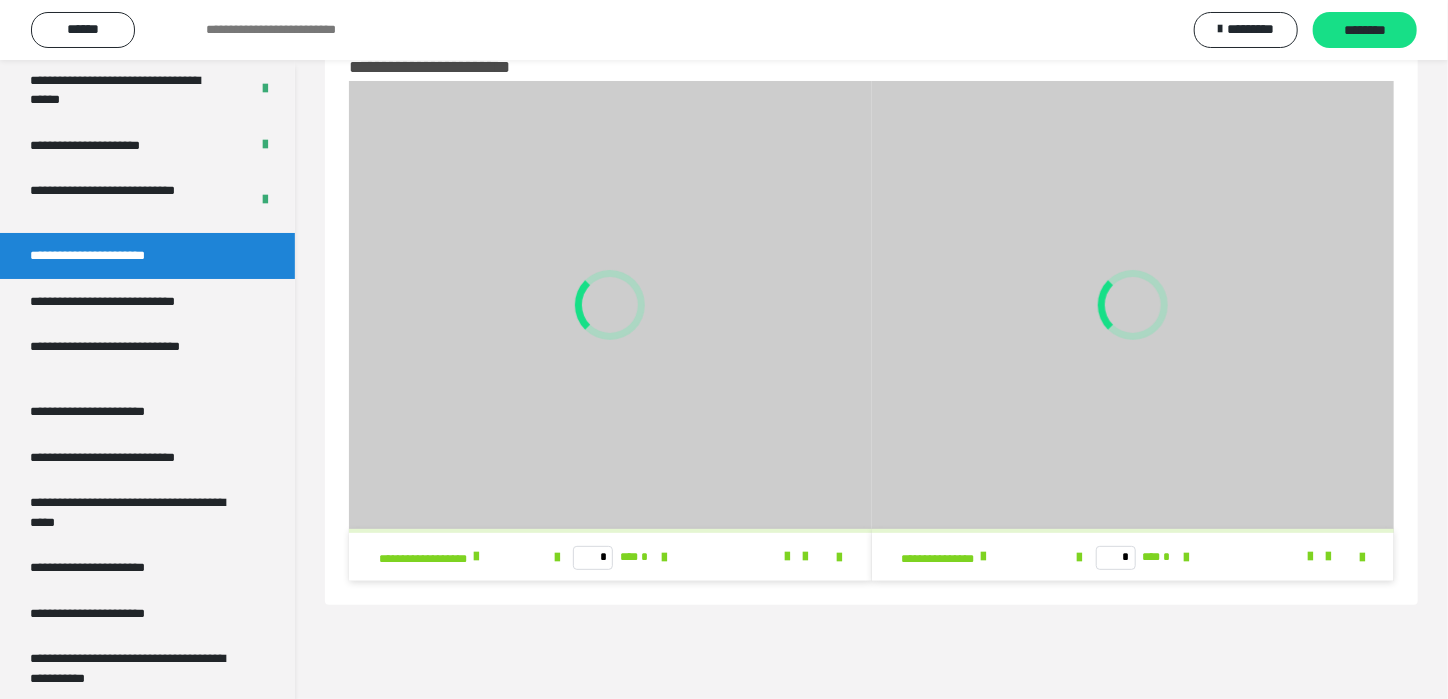 scroll, scrollTop: 60, scrollLeft: 0, axis: vertical 